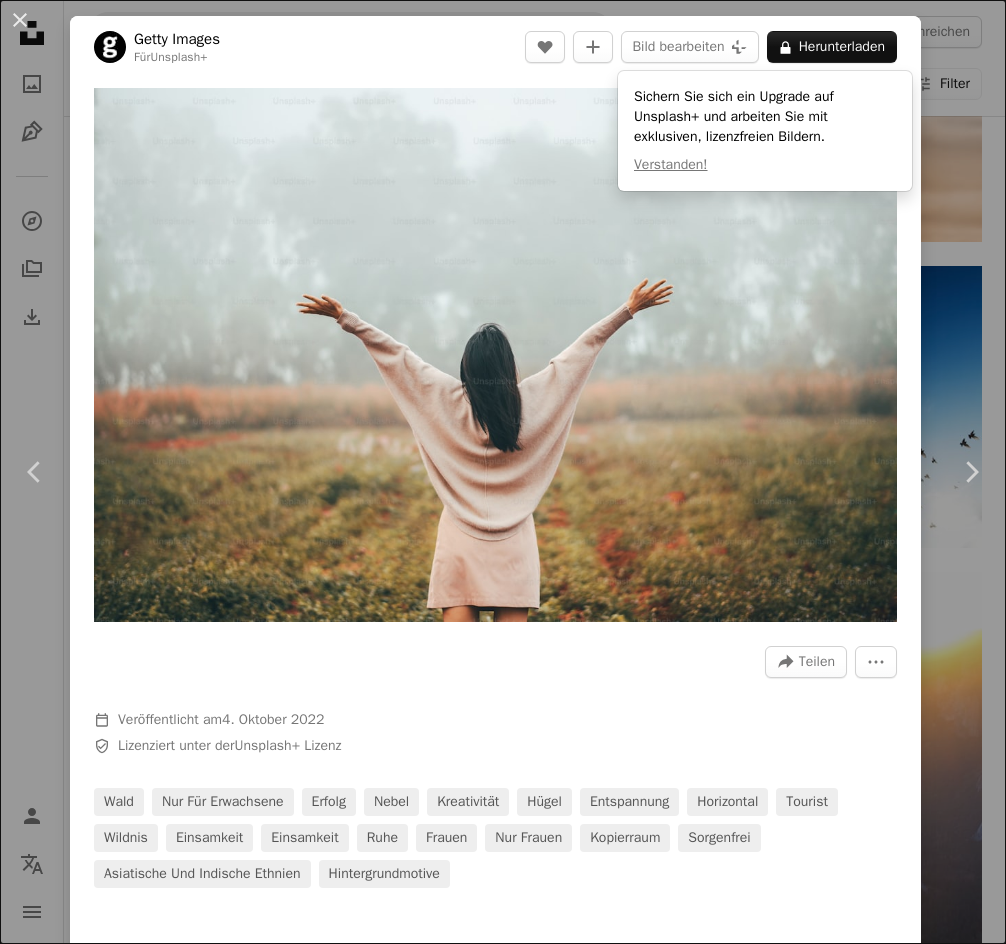scroll, scrollTop: 1601, scrollLeft: 0, axis: vertical 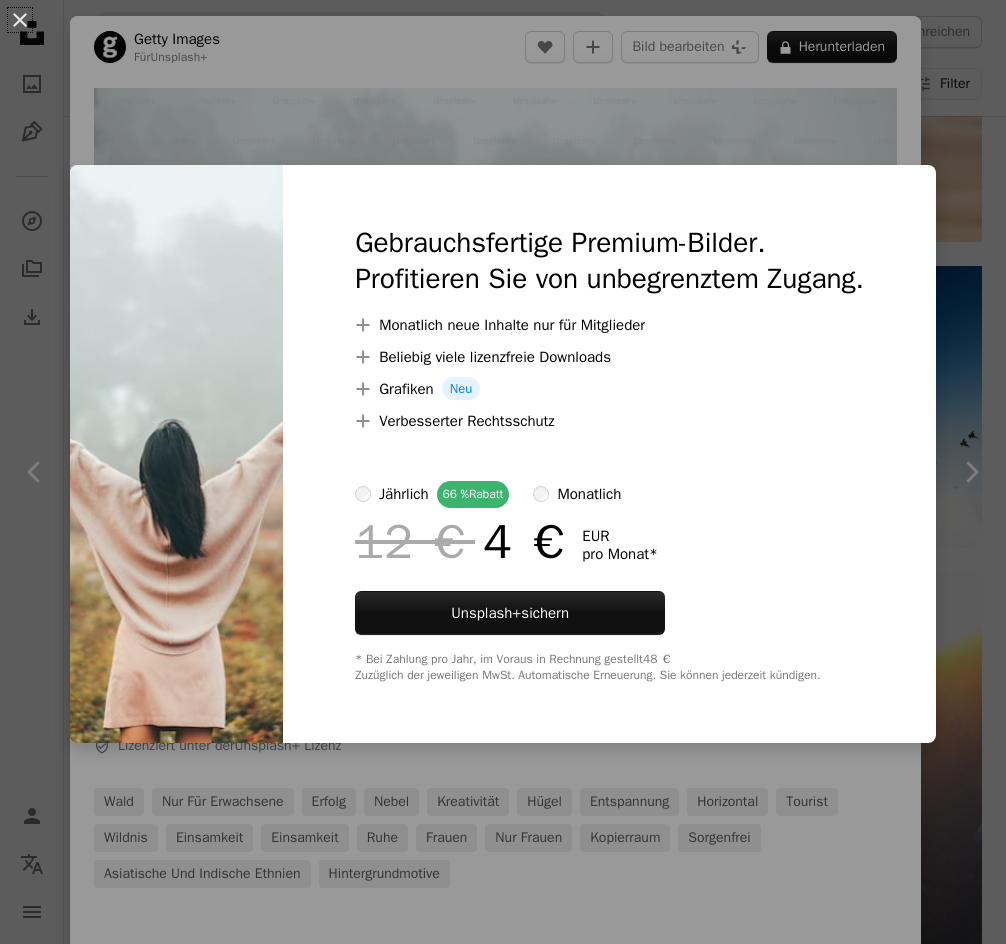 type 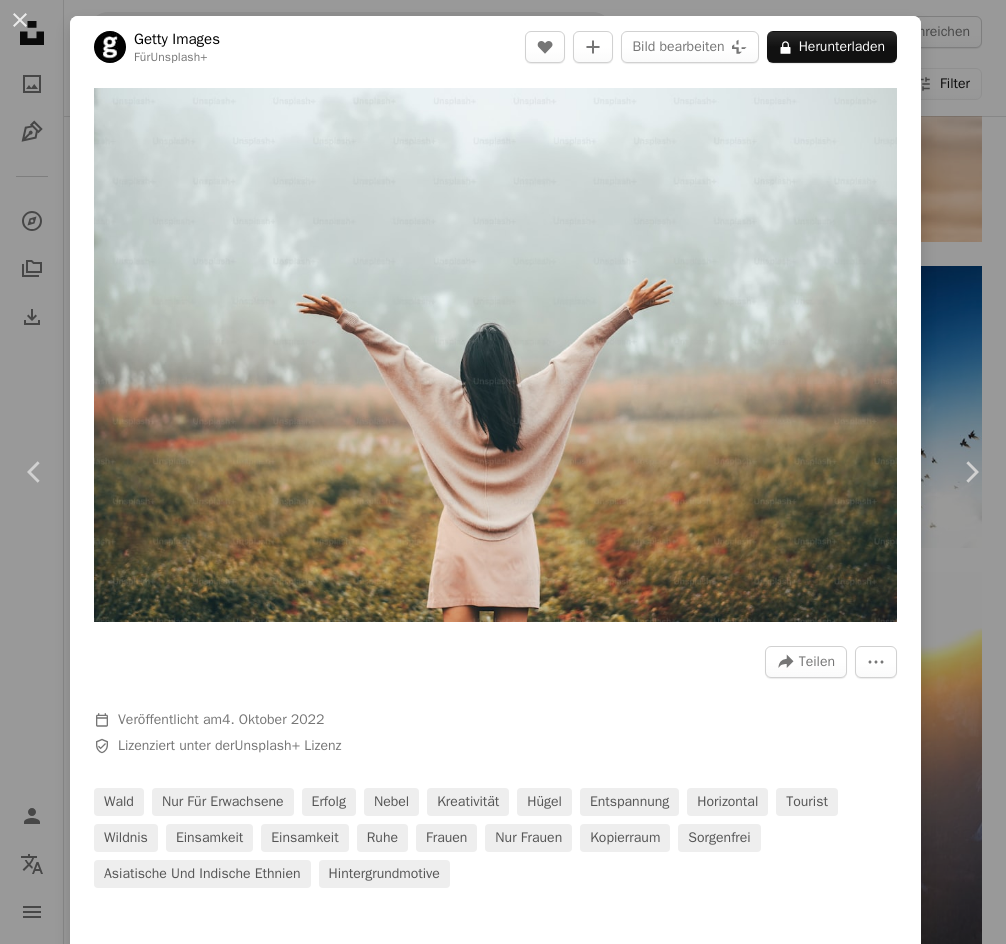 click on "An X shape" at bounding box center (20, 20) 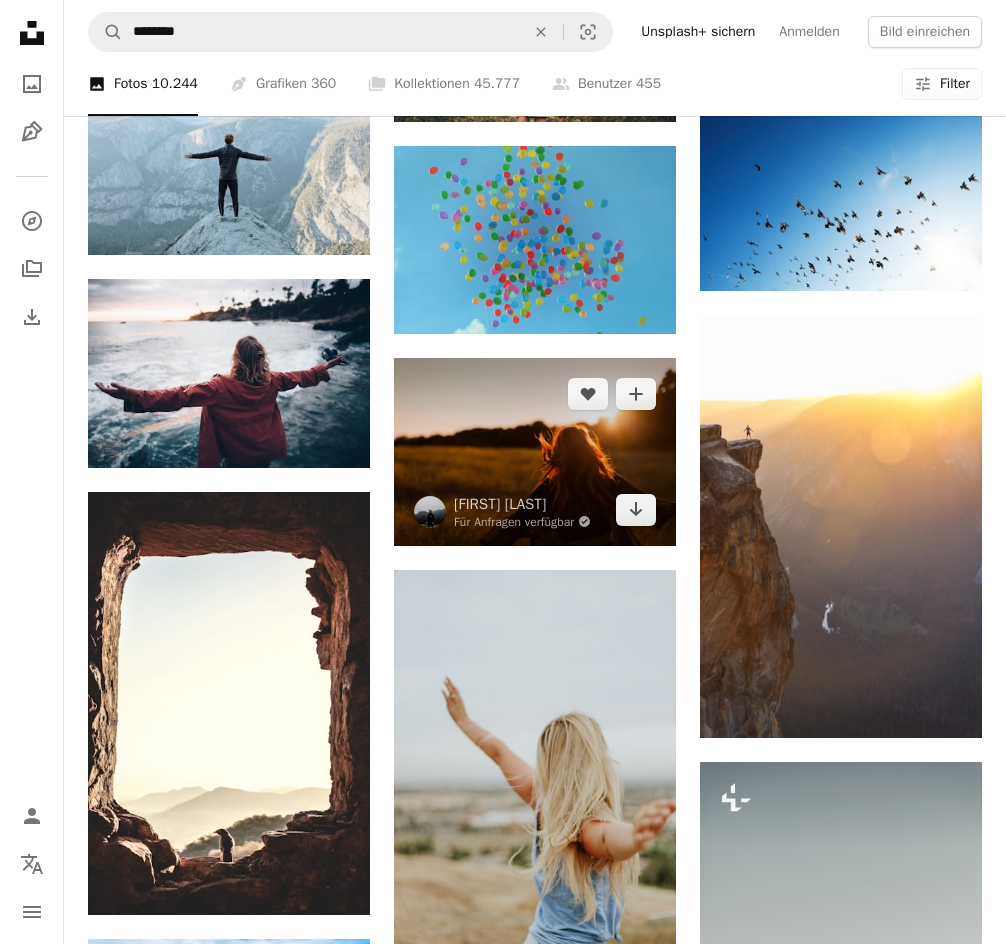 scroll, scrollTop: 1855, scrollLeft: 0, axis: vertical 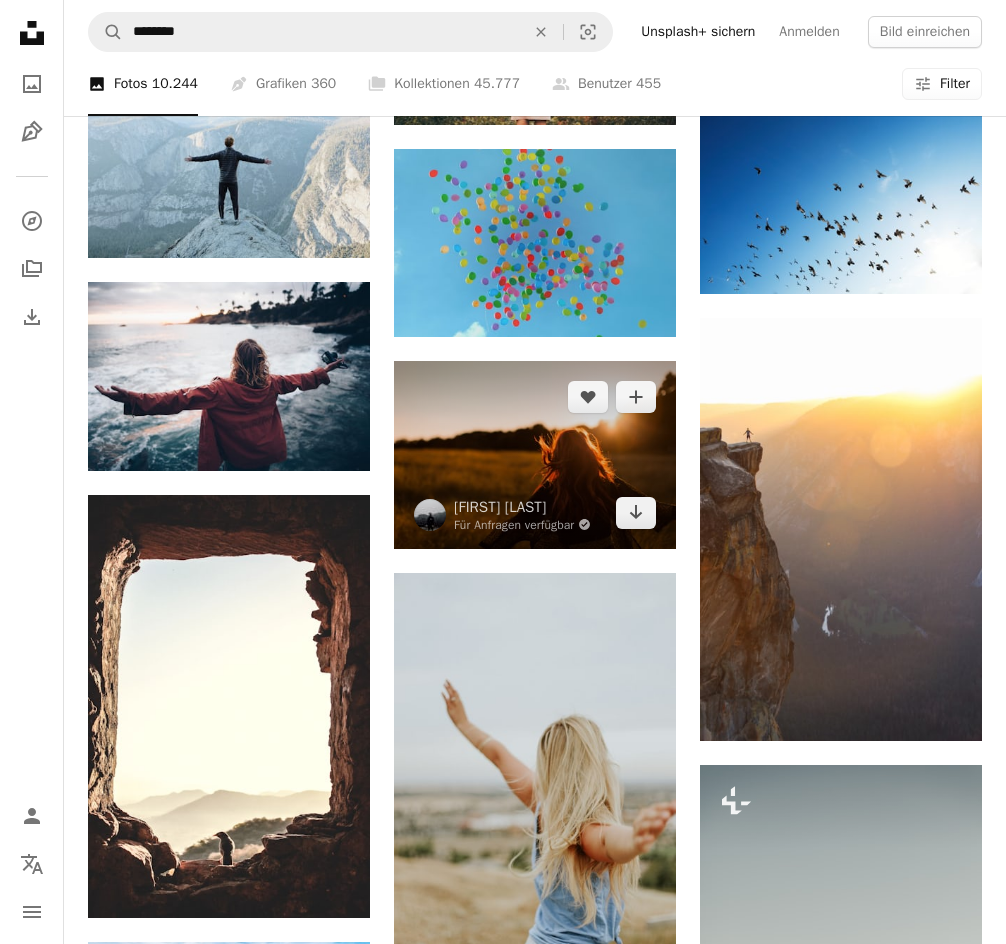 click at bounding box center (535, 455) 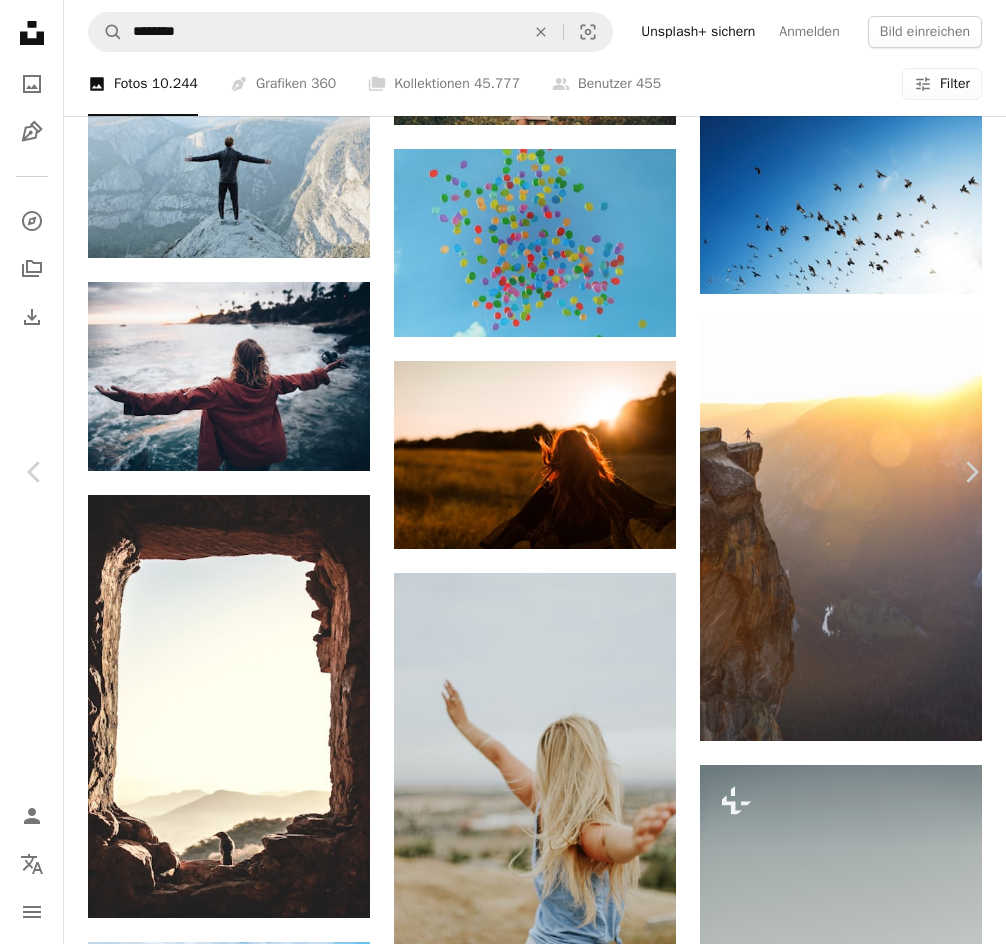 click on "Chevron down" 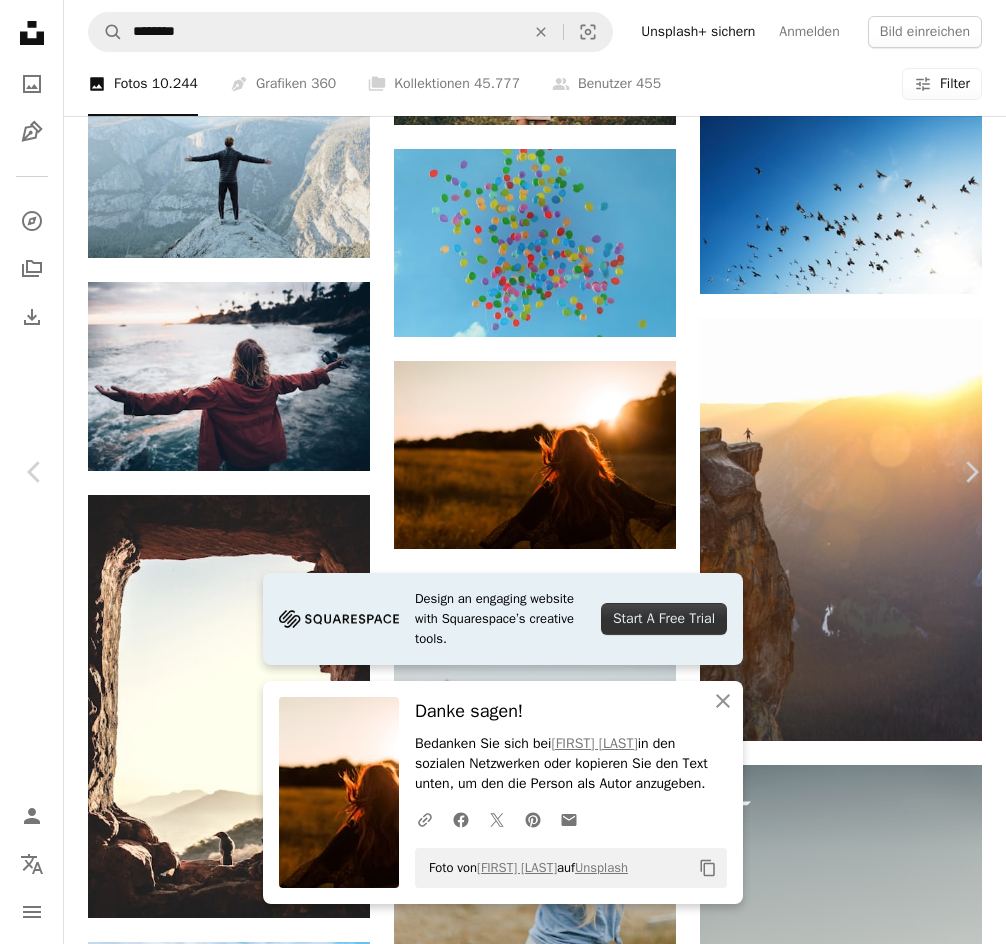 click on "Chevron down" 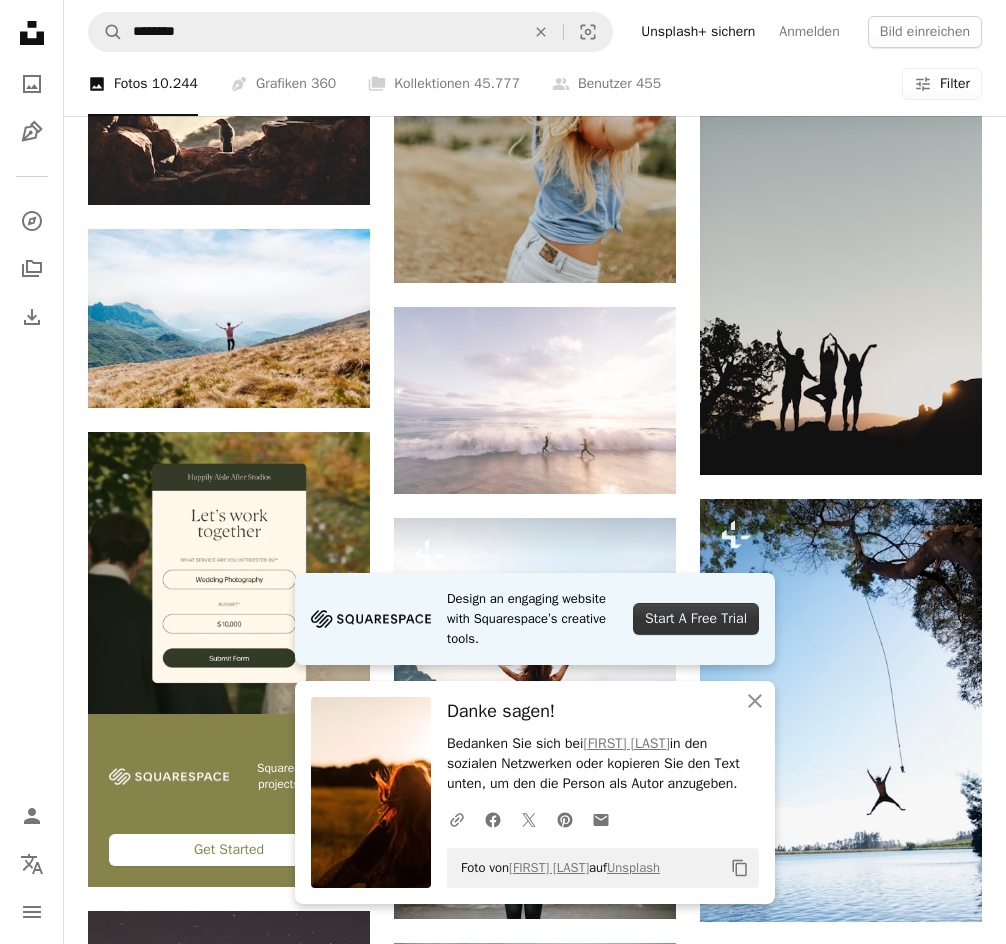 scroll, scrollTop: 2593, scrollLeft: 0, axis: vertical 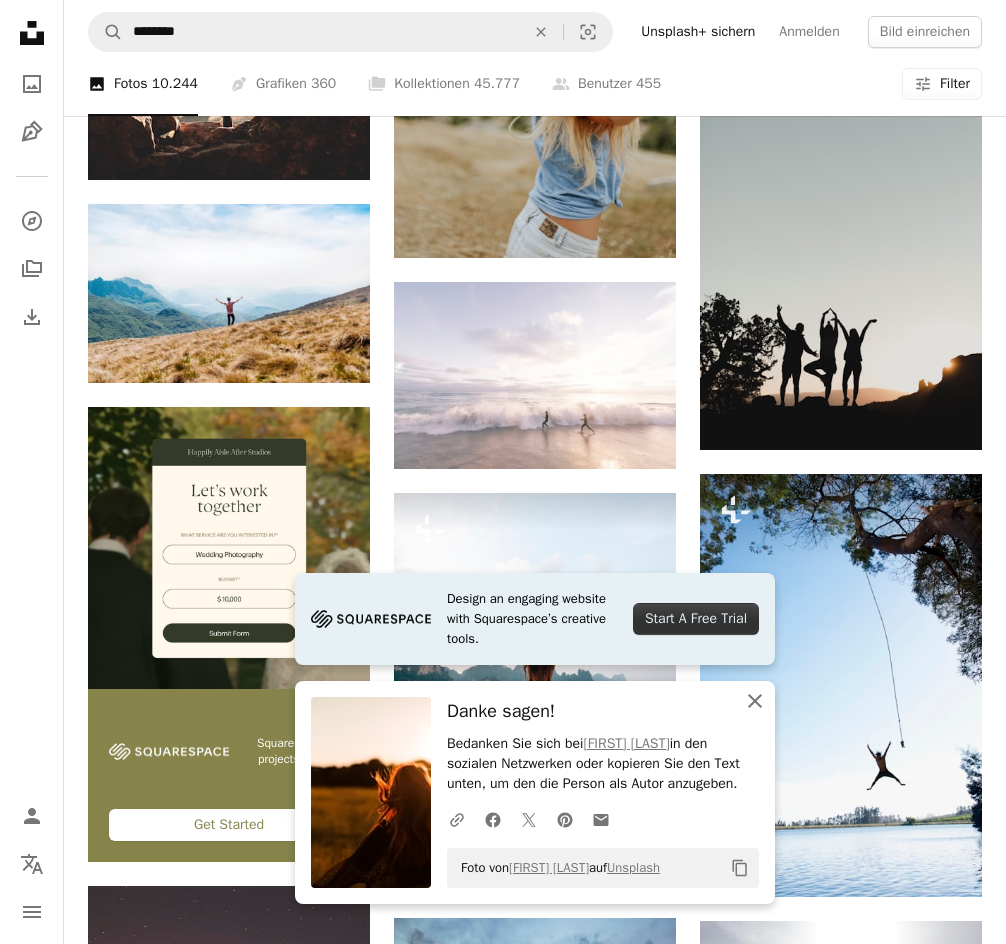 click on "An X shape" 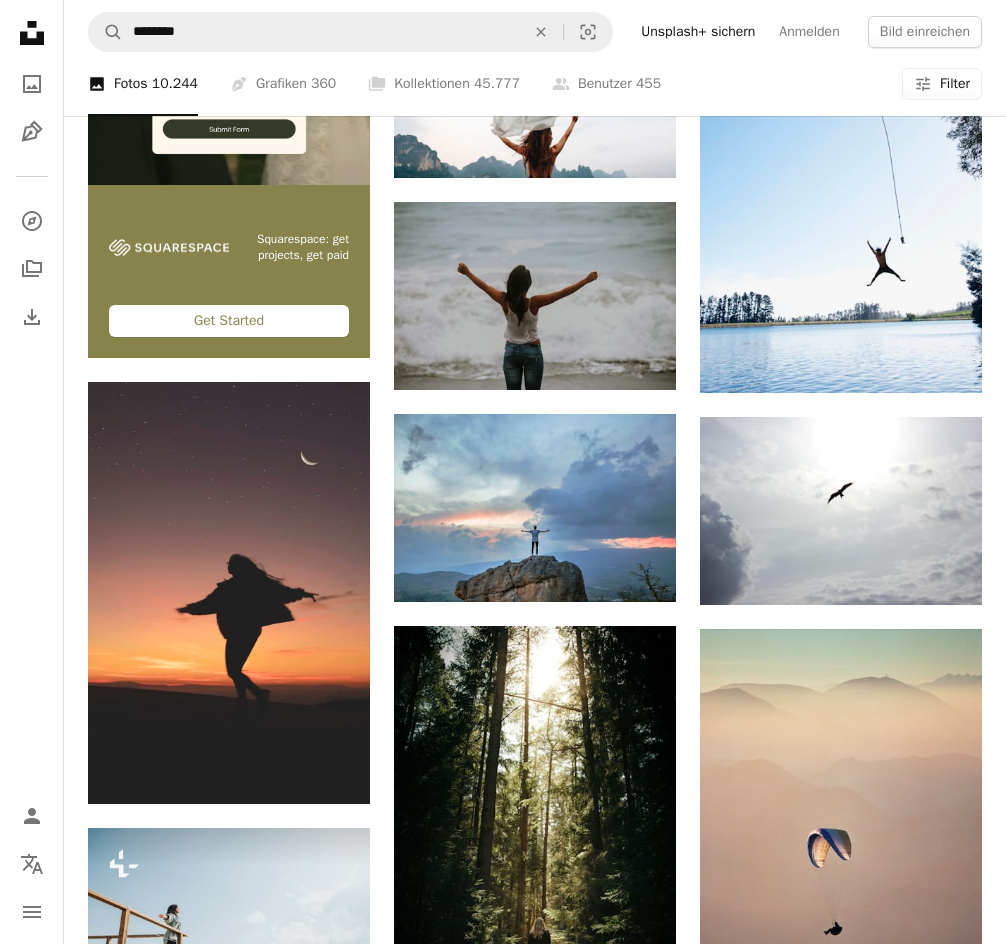 scroll, scrollTop: 3098, scrollLeft: 0, axis: vertical 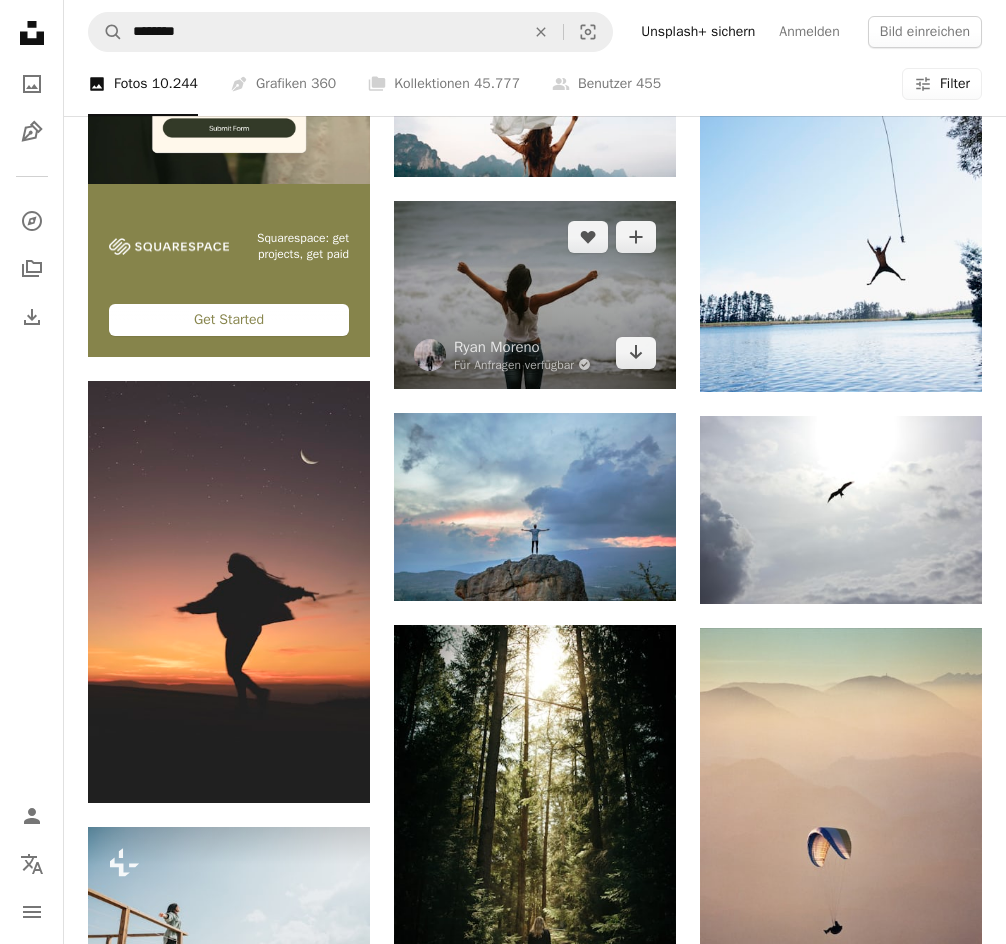 click at bounding box center [535, 295] 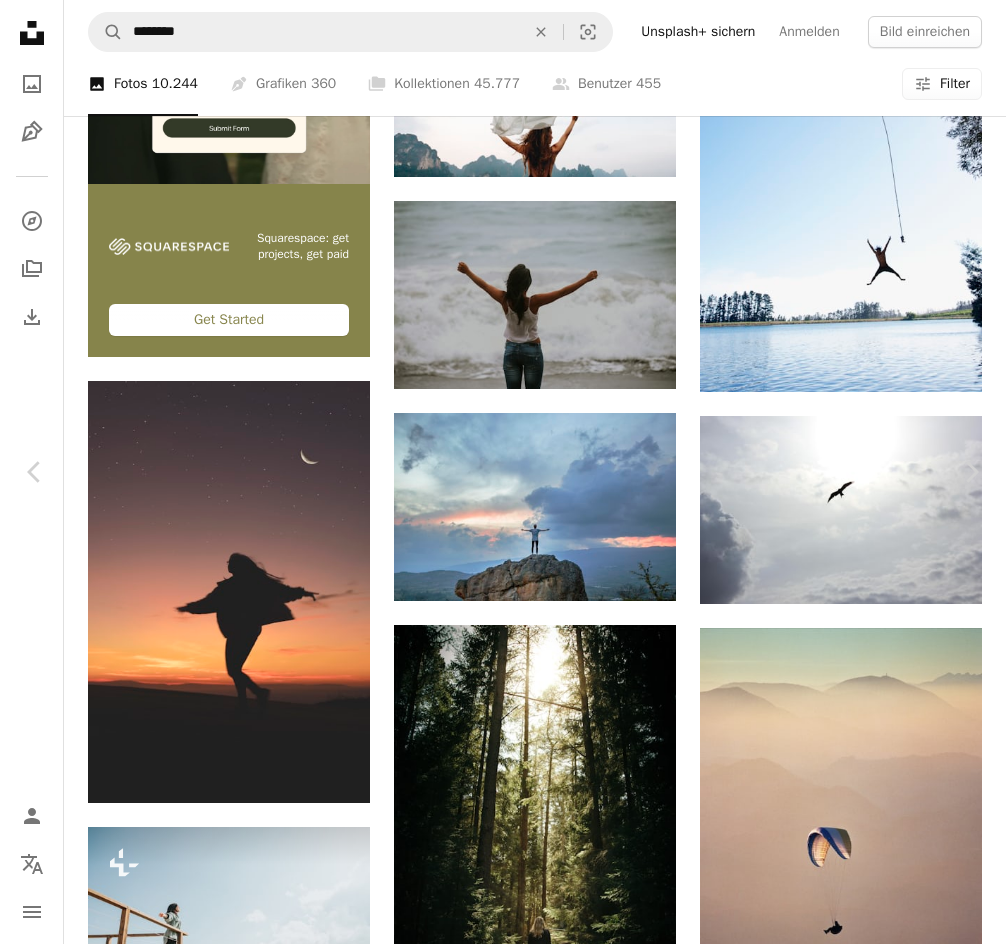 click on "An X shape" at bounding box center (20, 20) 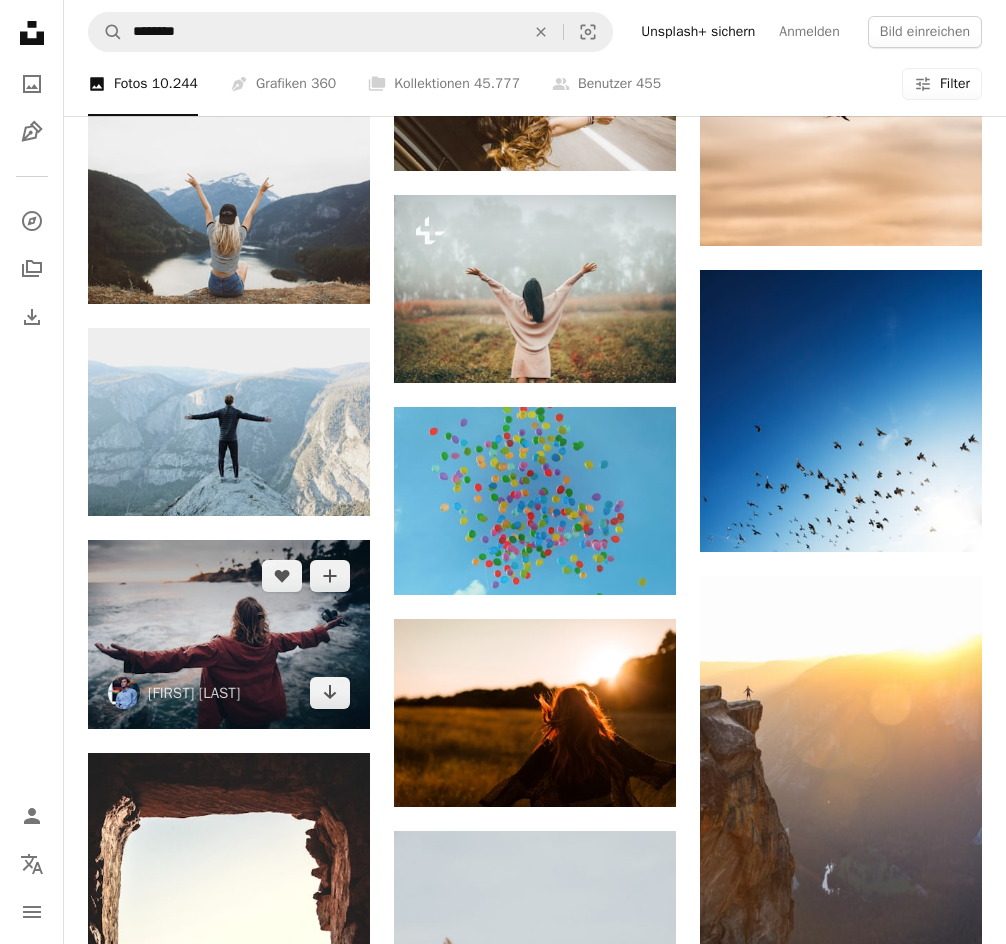 scroll, scrollTop: 1596, scrollLeft: 0, axis: vertical 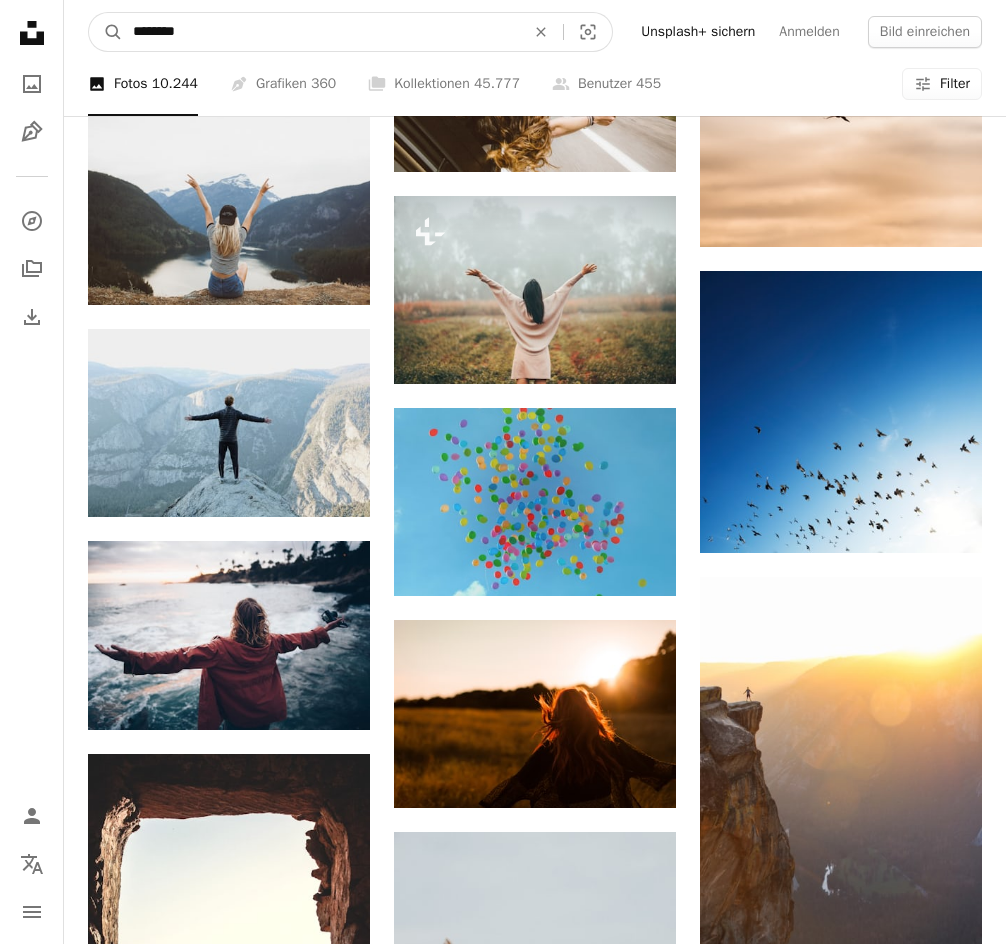click on "********" at bounding box center [321, 32] 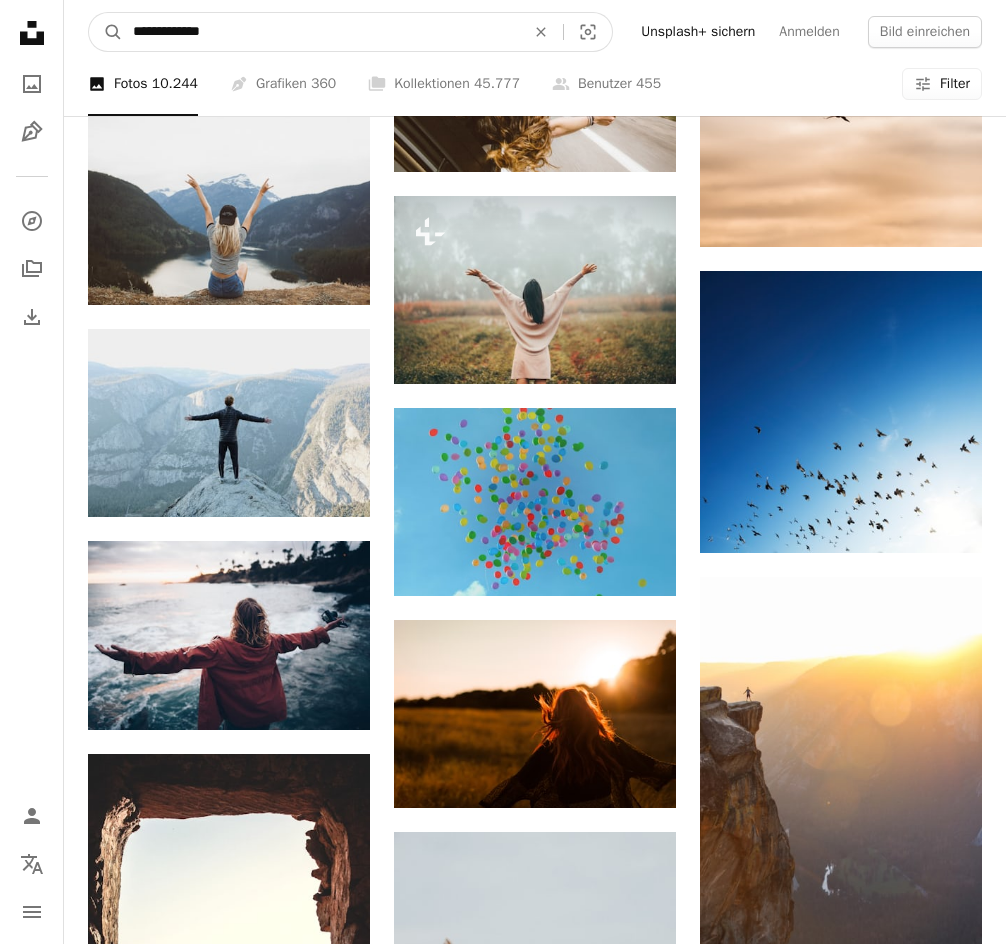 type on "**********" 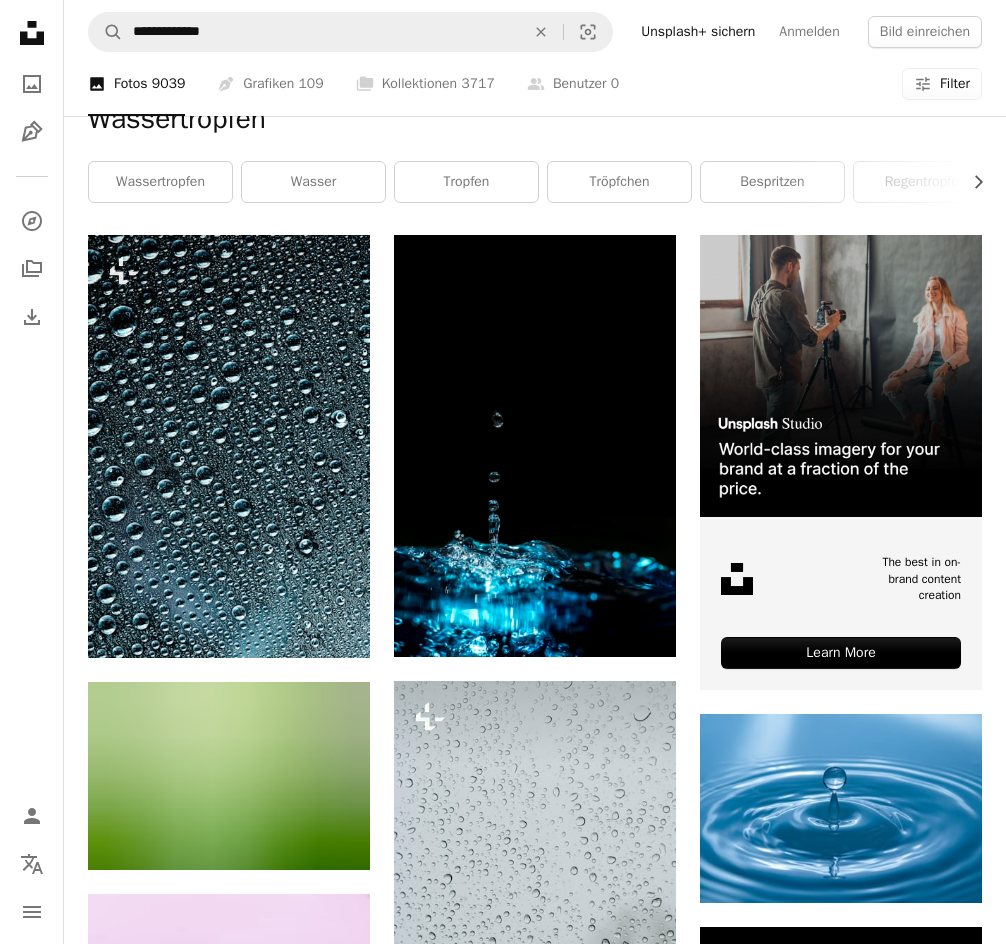 scroll, scrollTop: 0, scrollLeft: 0, axis: both 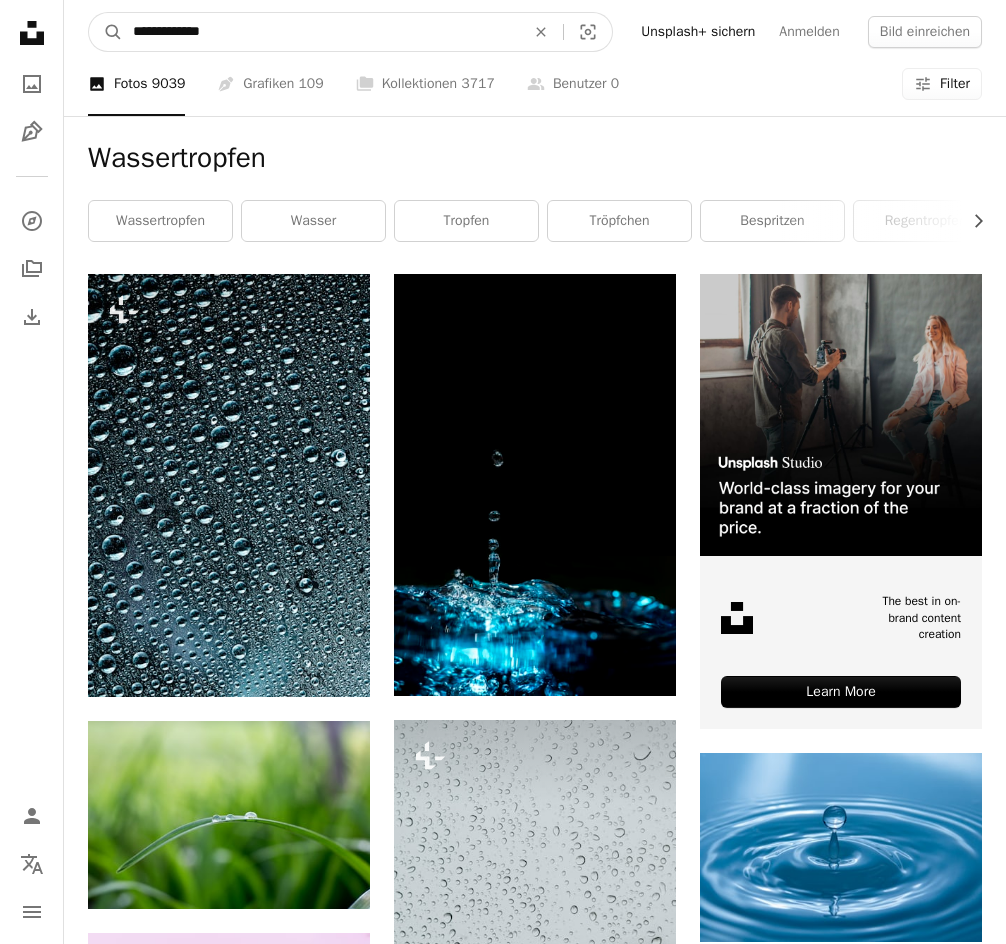 click on "**********" at bounding box center (321, 32) 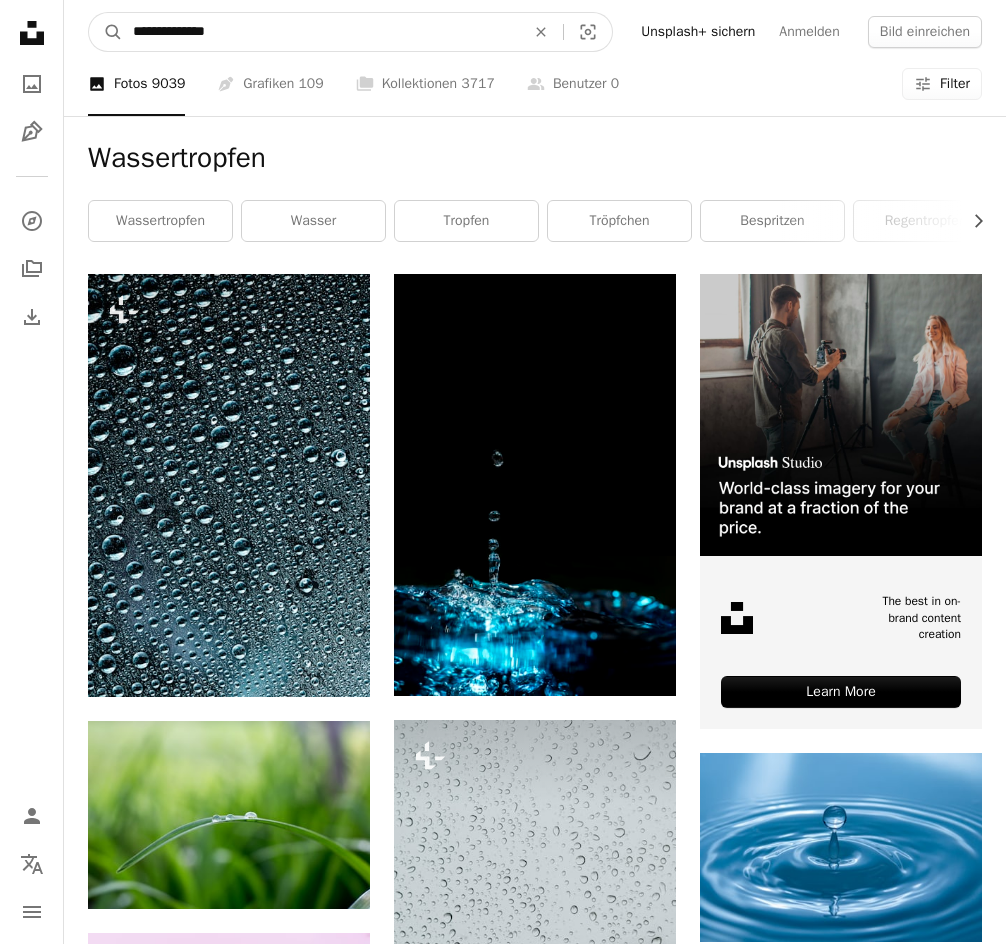 click on "A magnifying glass" at bounding box center (106, 32) 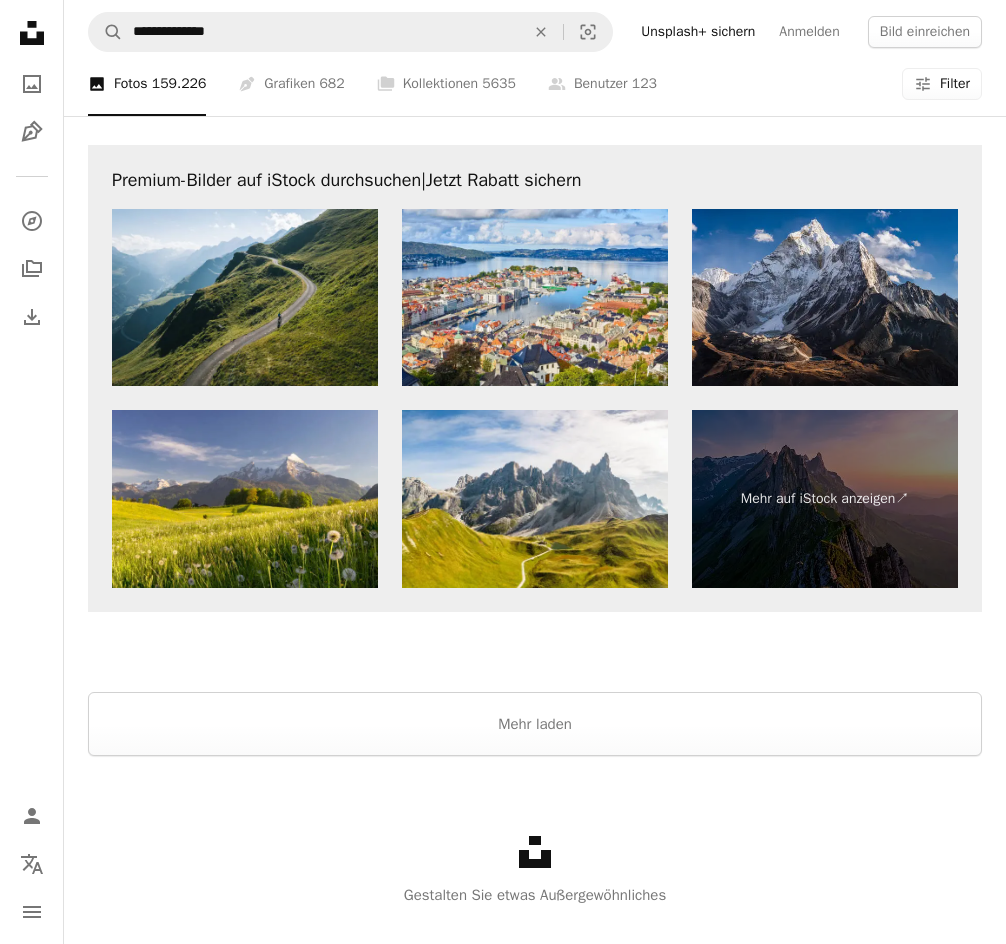 scroll, scrollTop: 2376, scrollLeft: 0, axis: vertical 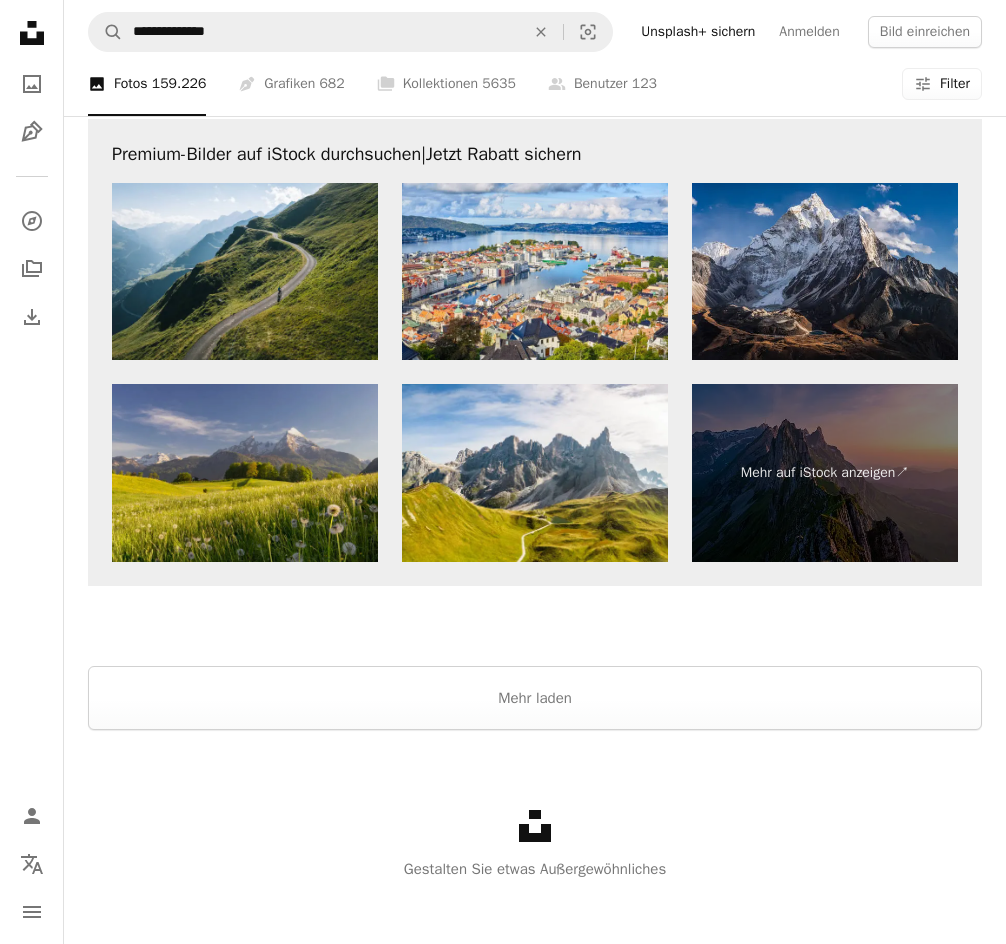 click at bounding box center [245, 472] 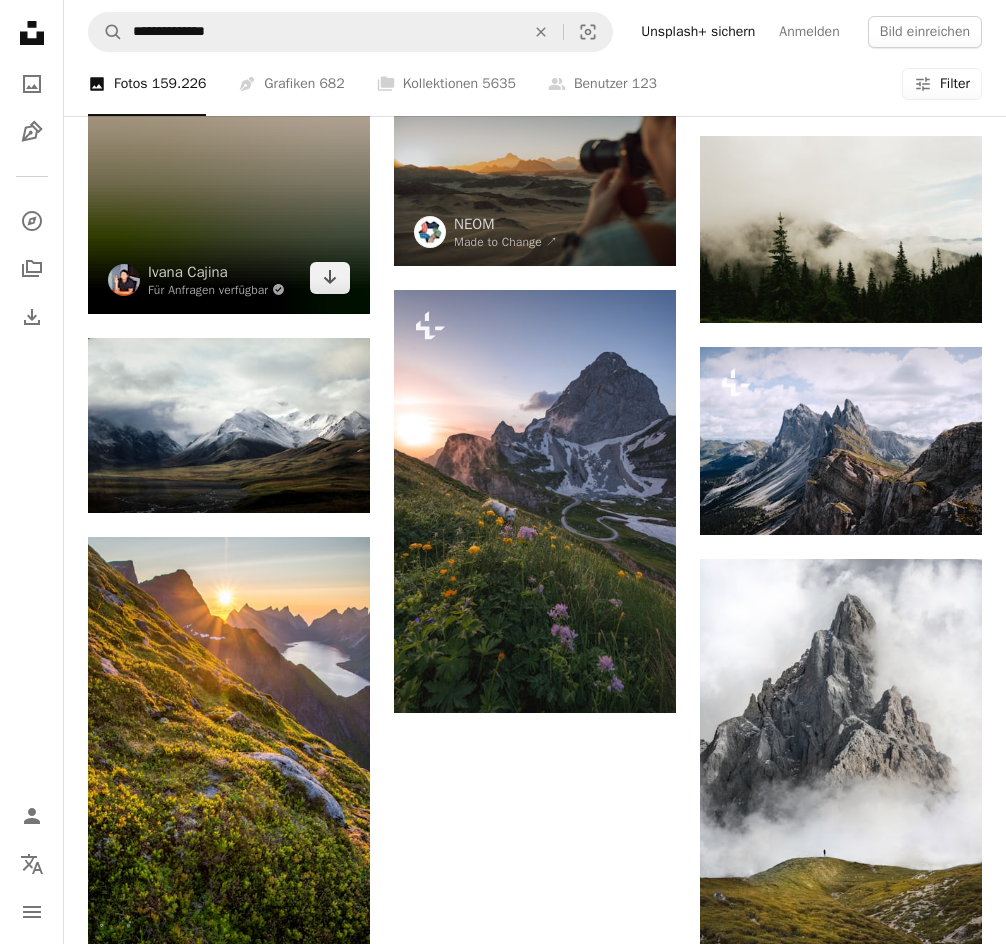 scroll, scrollTop: 1252, scrollLeft: 0, axis: vertical 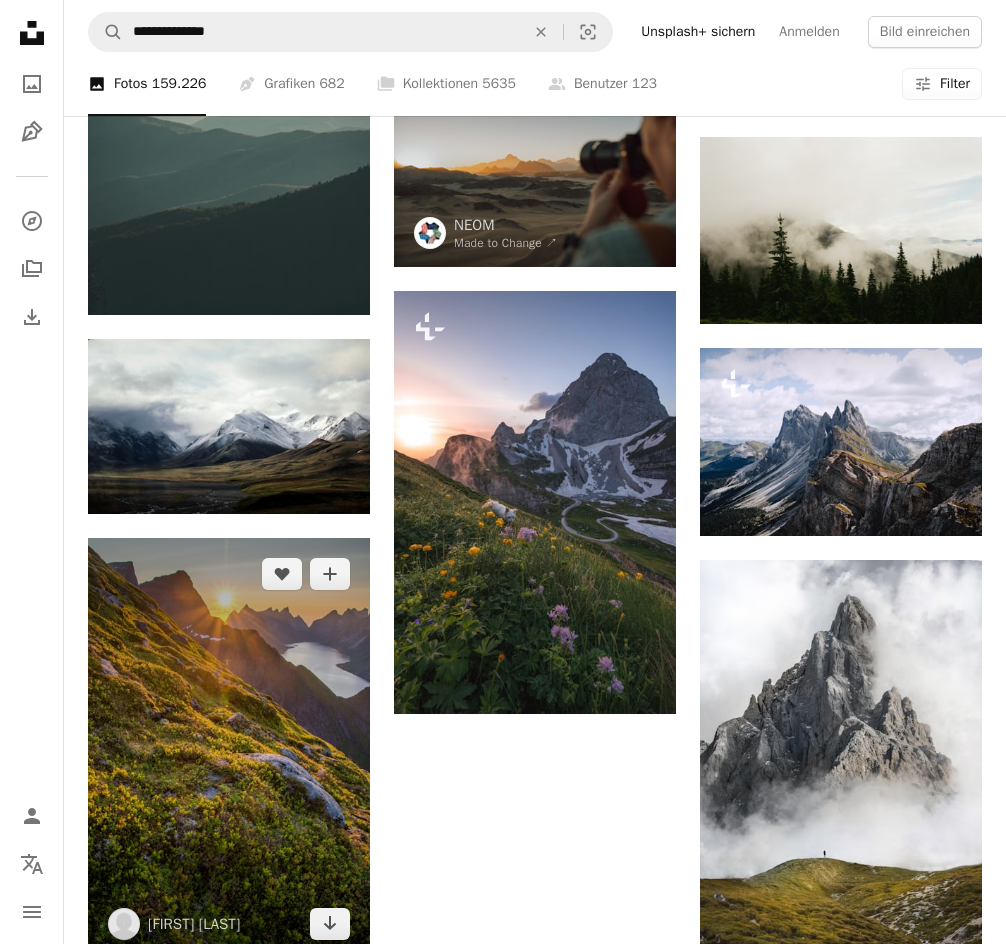 click at bounding box center [229, 749] 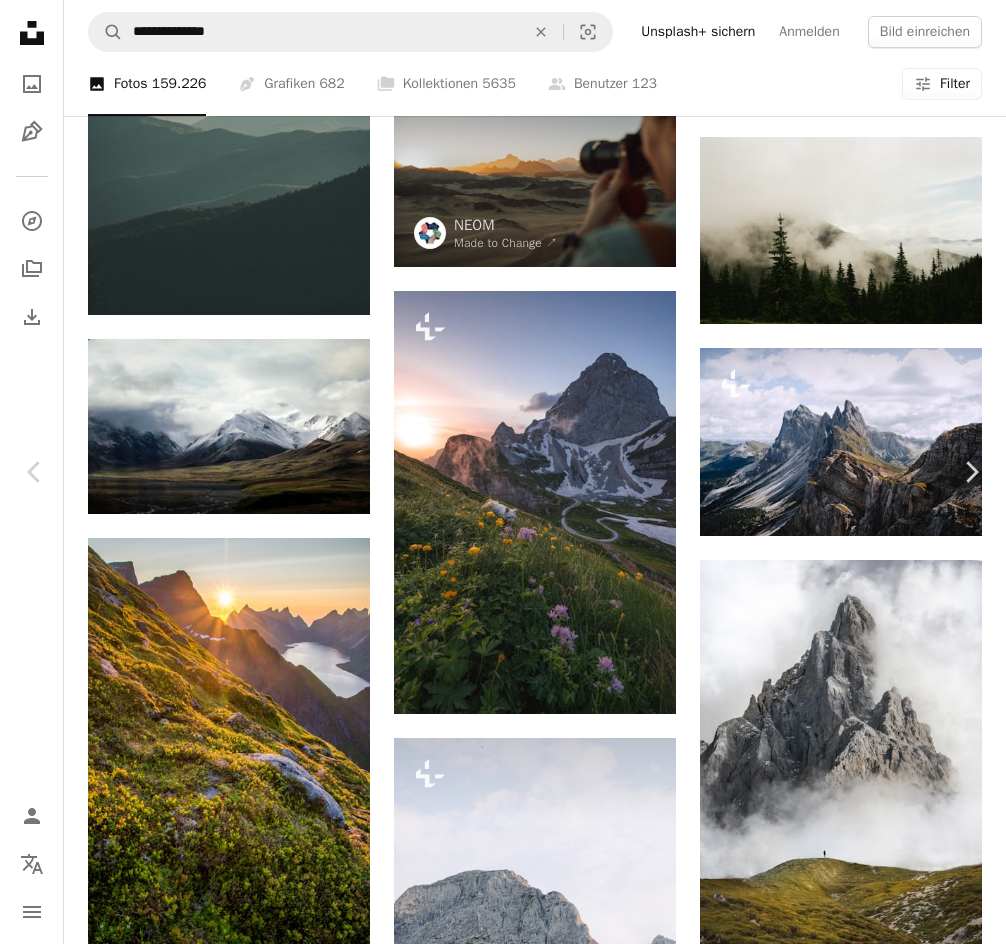 click on "An X shape" at bounding box center (20, 20) 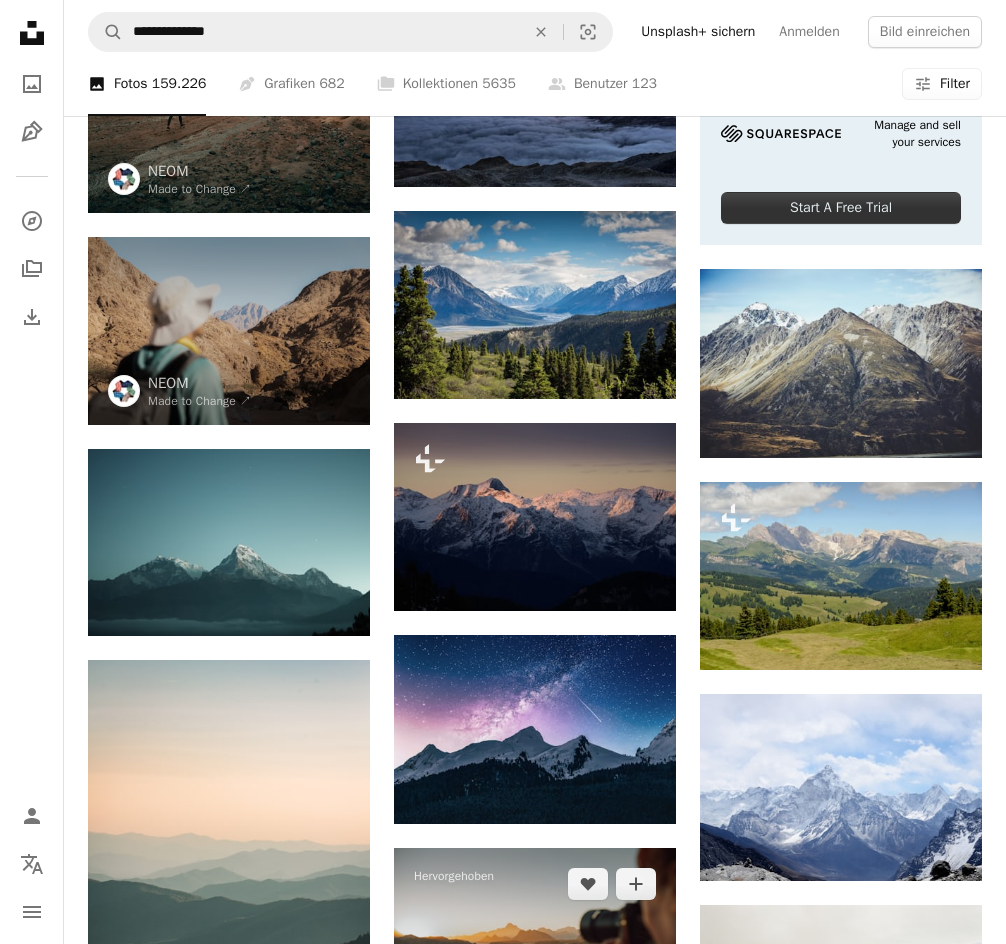 scroll, scrollTop: 482, scrollLeft: 0, axis: vertical 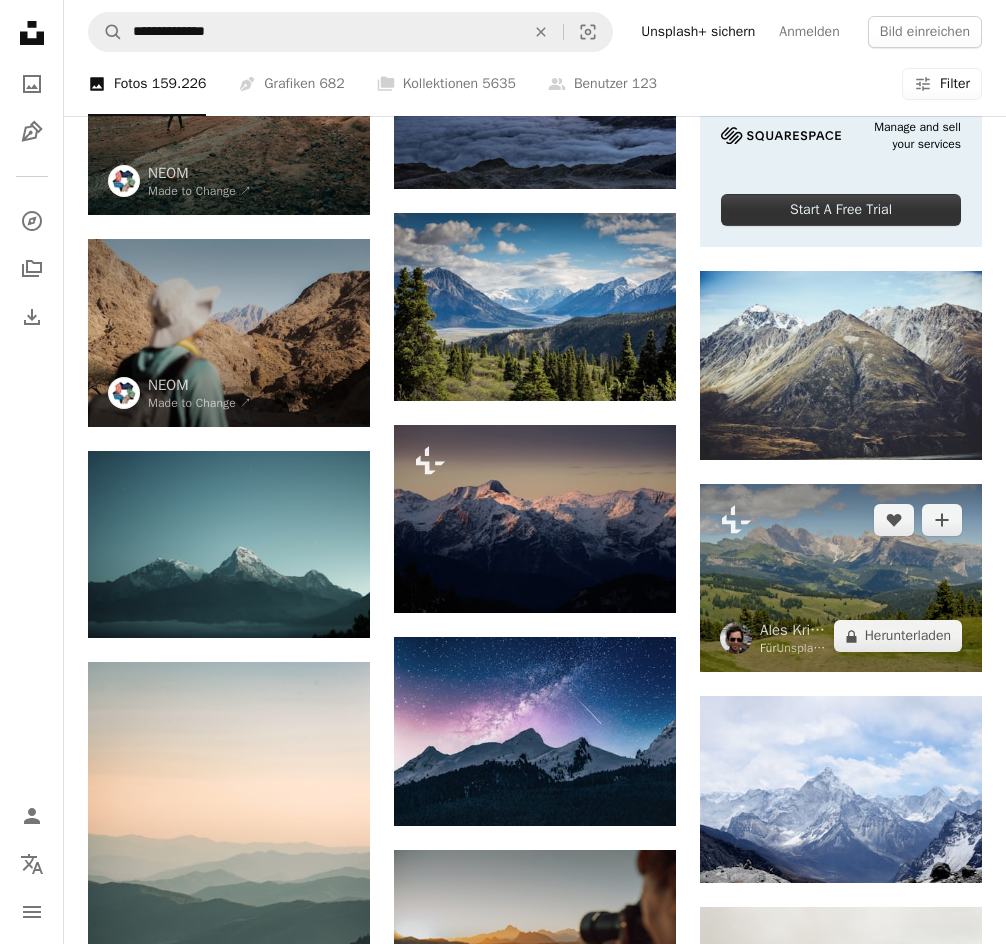click at bounding box center [841, 578] 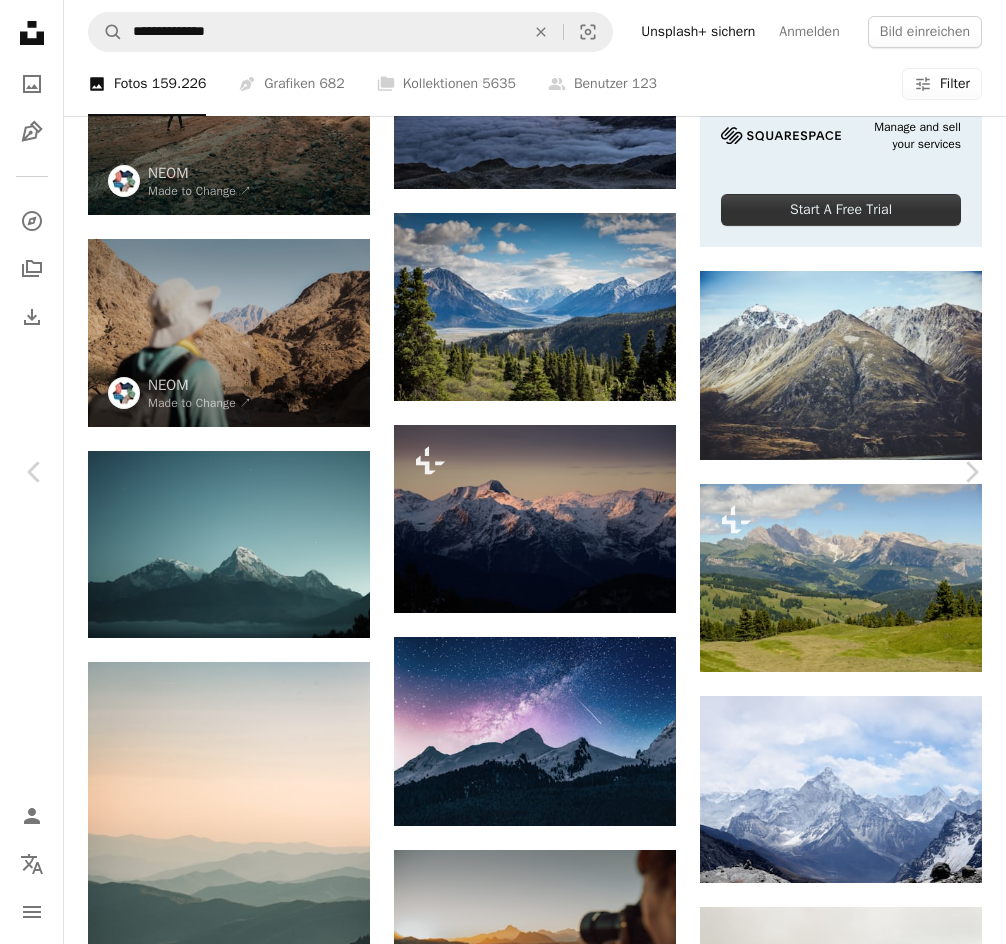 click on "An X shape" at bounding box center [20, 20] 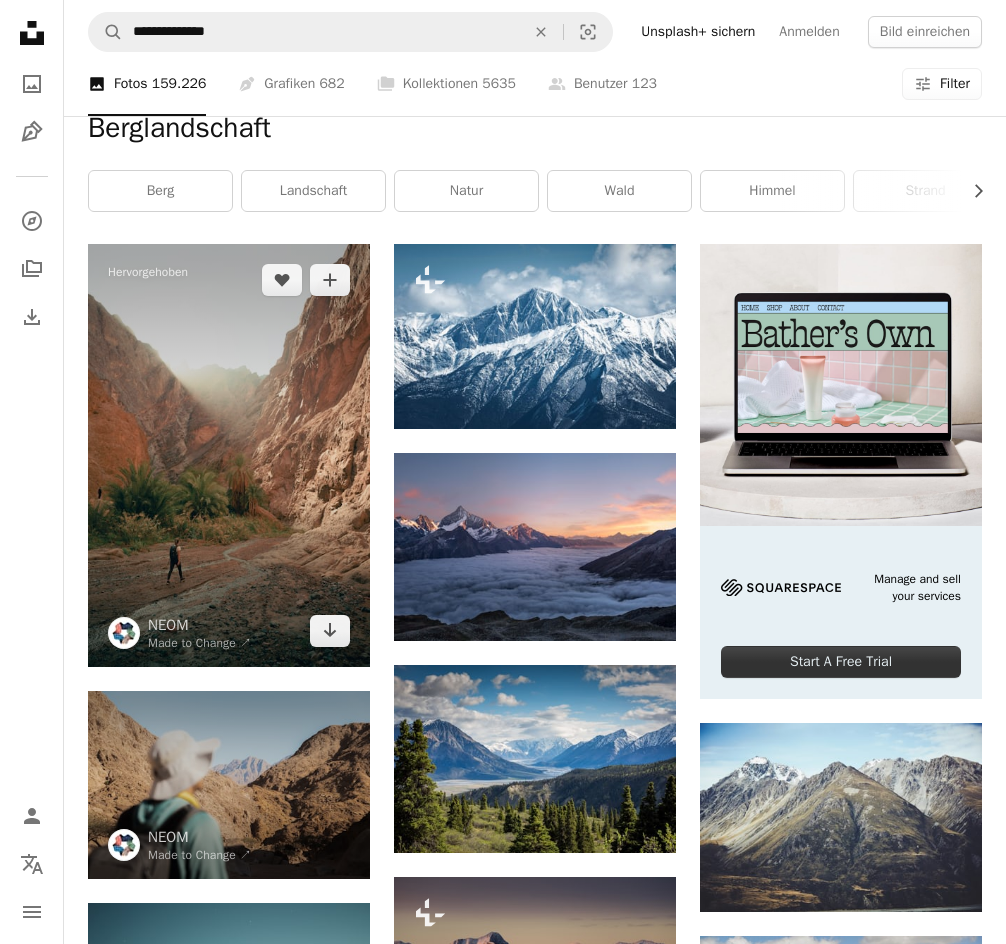 scroll, scrollTop: 0, scrollLeft: 0, axis: both 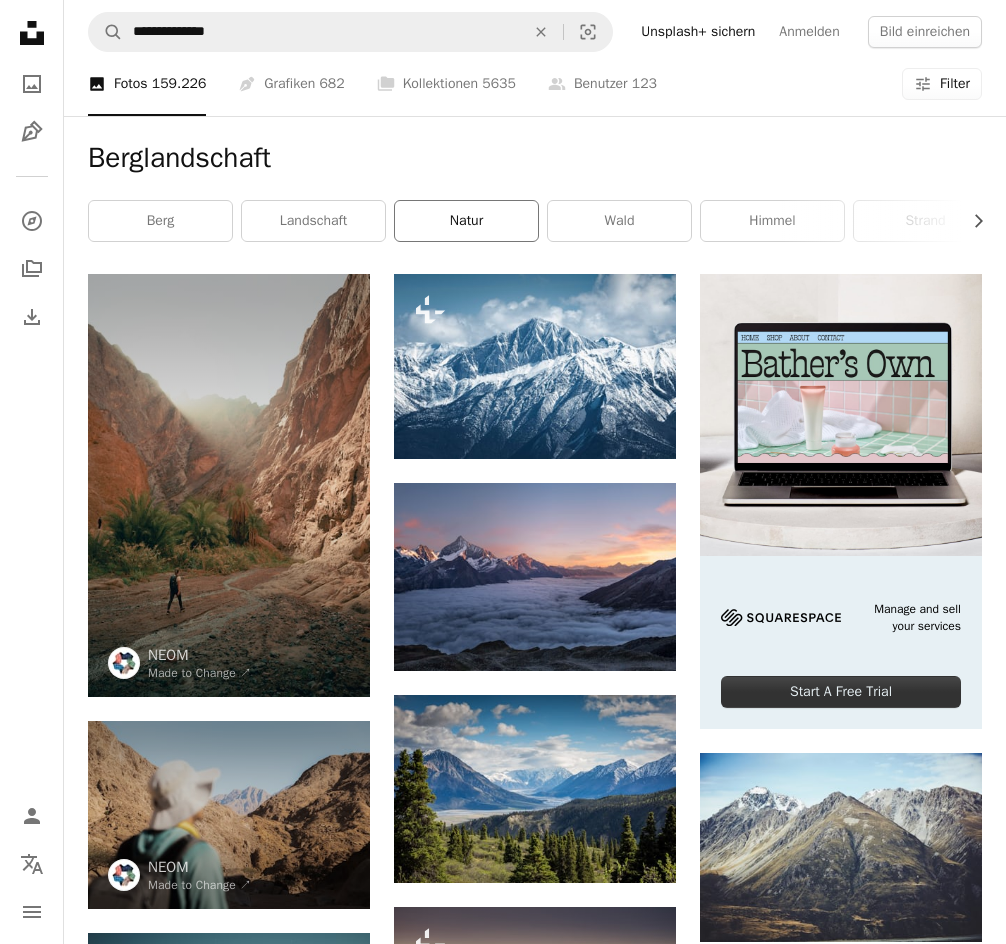 click on "Natur" at bounding box center [466, 221] 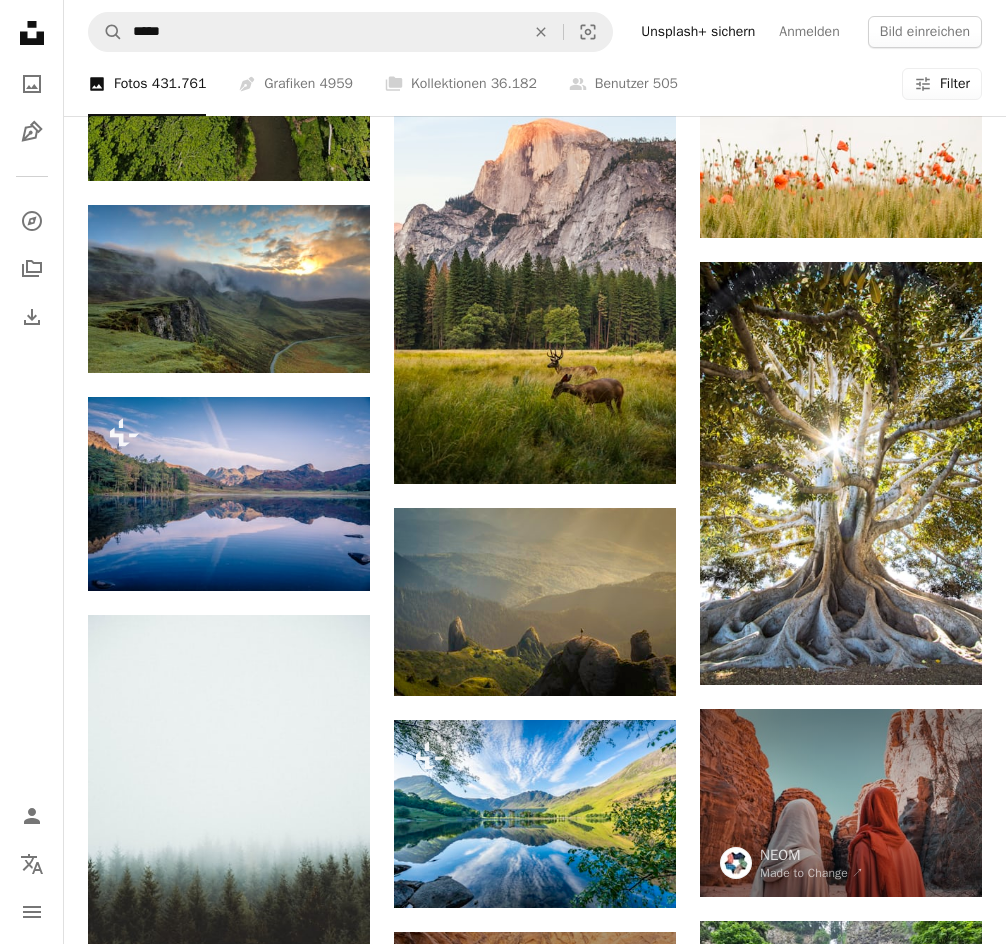 scroll, scrollTop: 0, scrollLeft: 0, axis: both 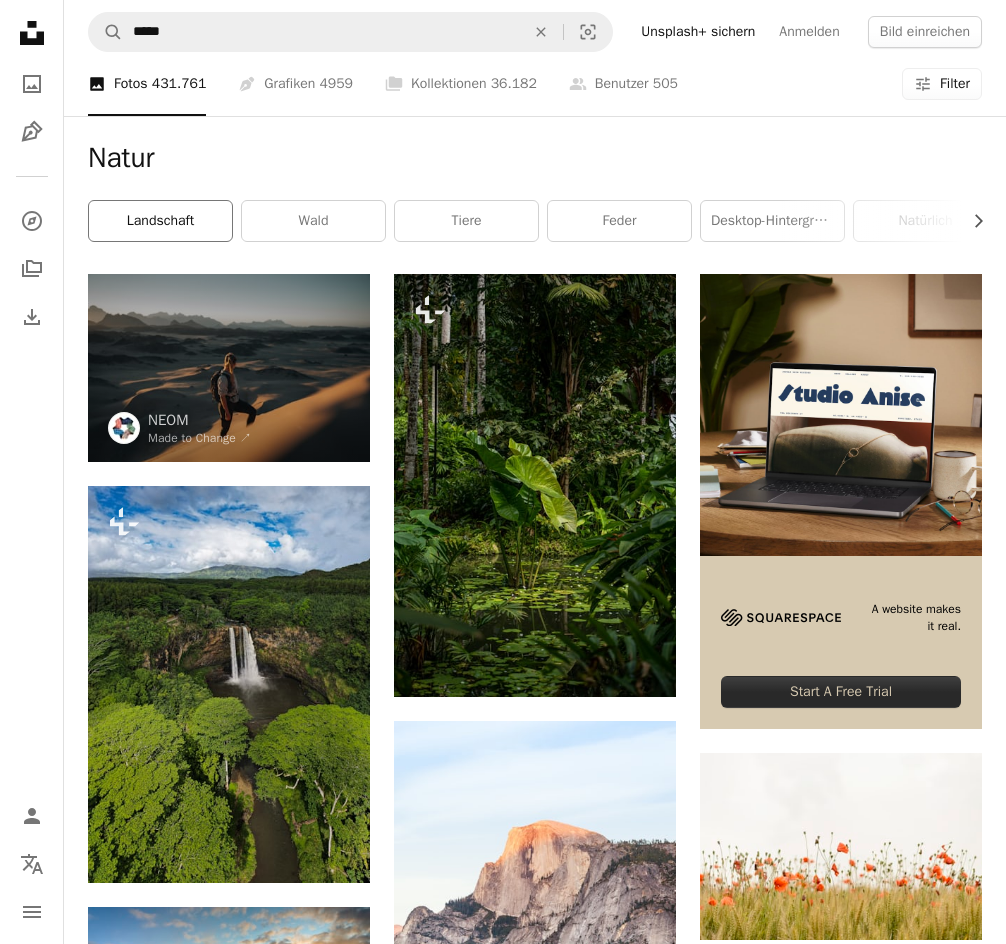 click on "Landschaft" at bounding box center (160, 221) 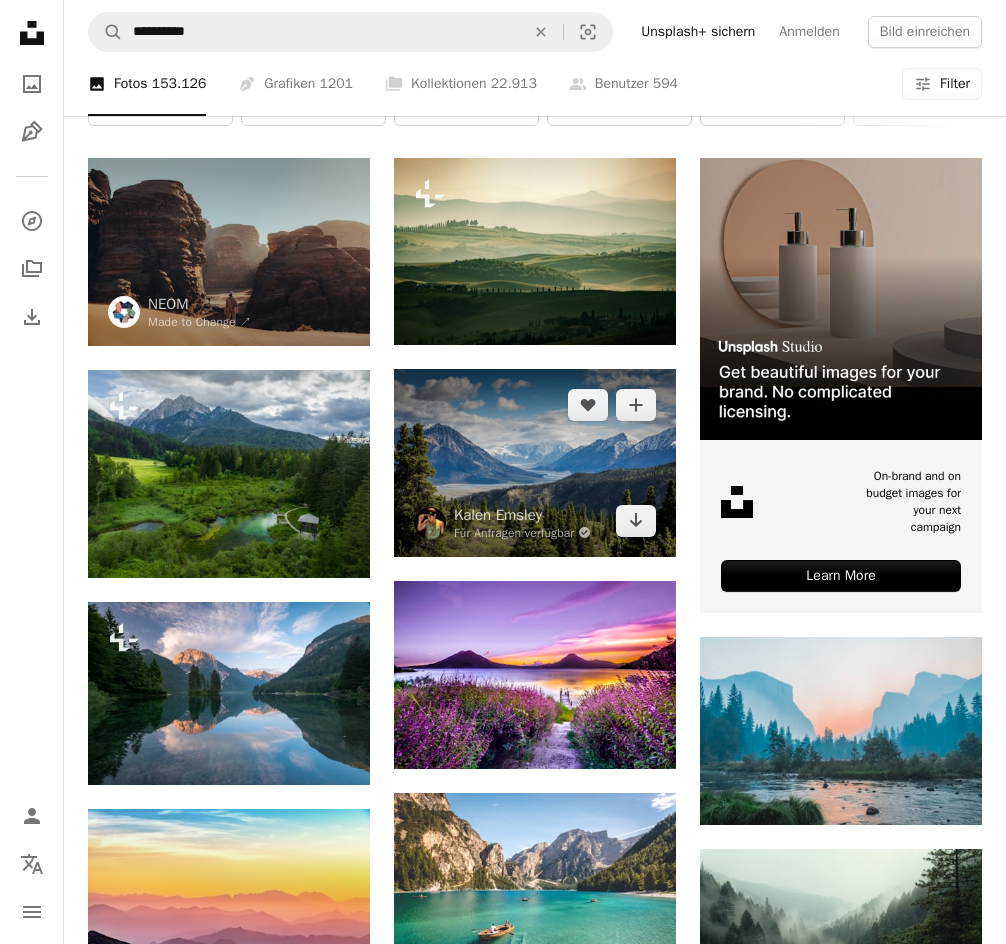scroll, scrollTop: 0, scrollLeft: 0, axis: both 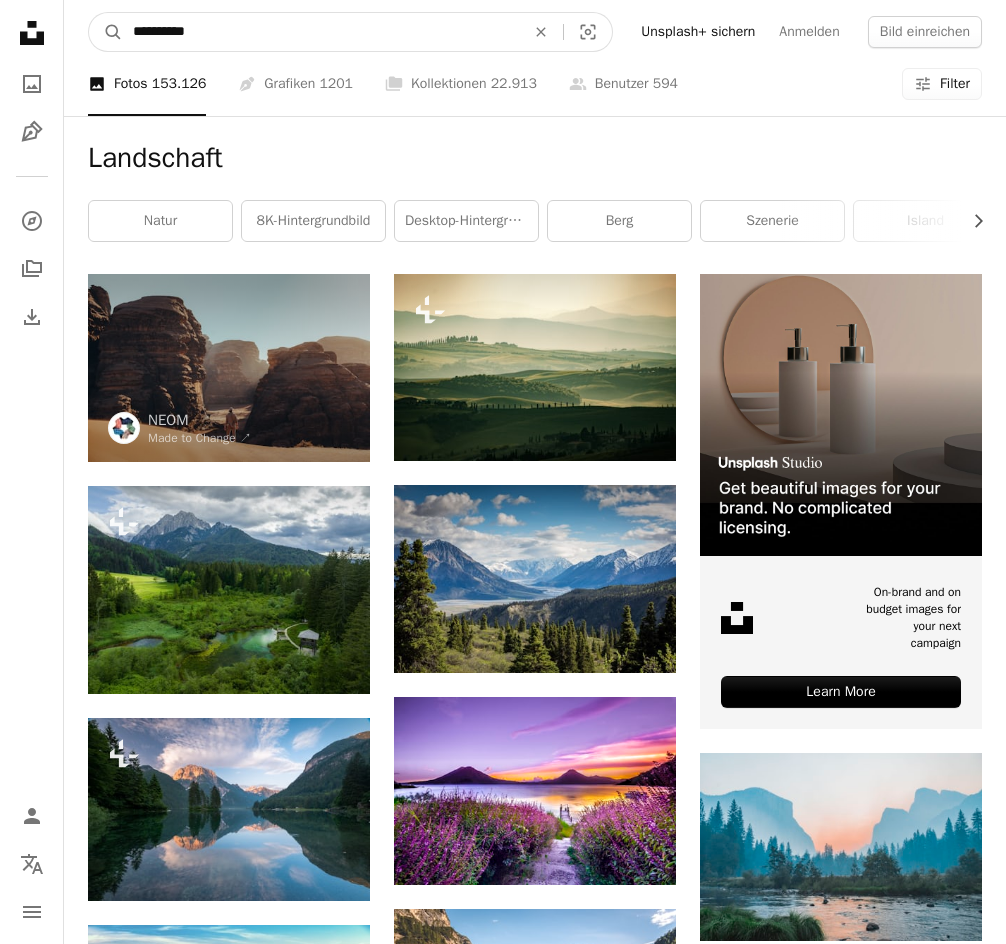 click on "**********" at bounding box center (321, 32) 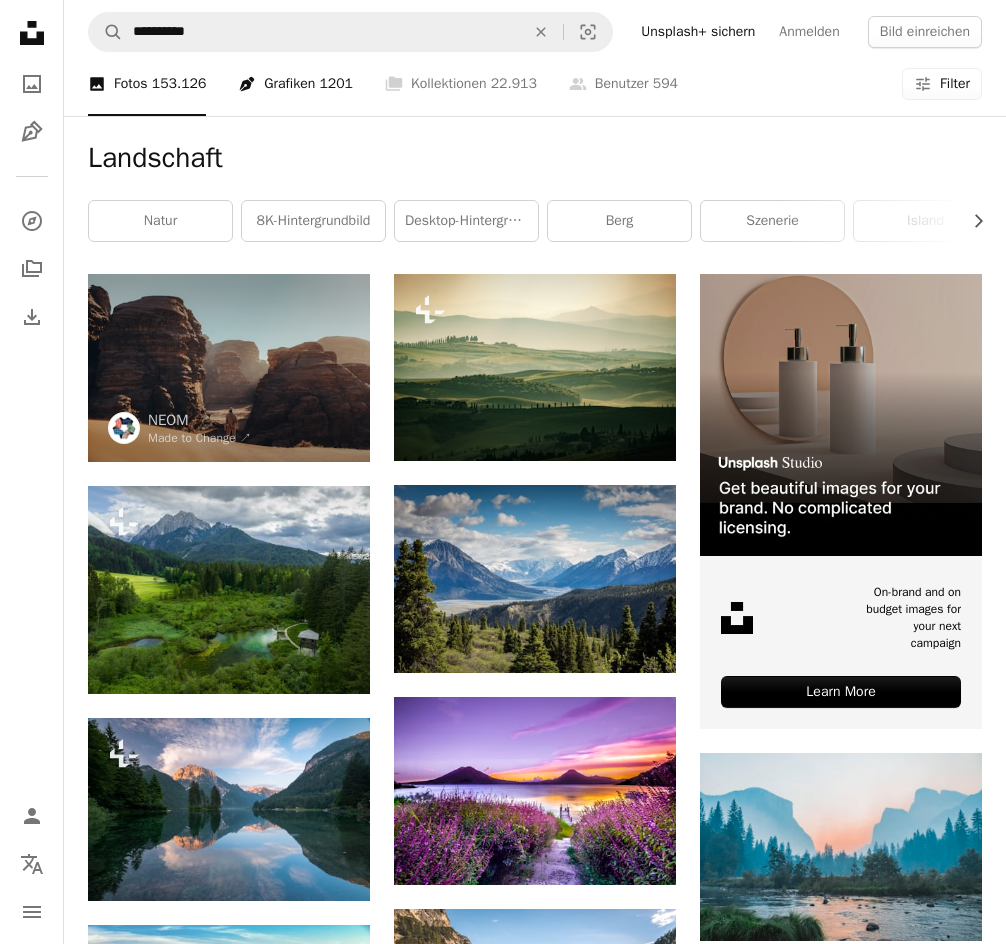 click on "Pen Tool Grafiken   1201" at bounding box center [295, 84] 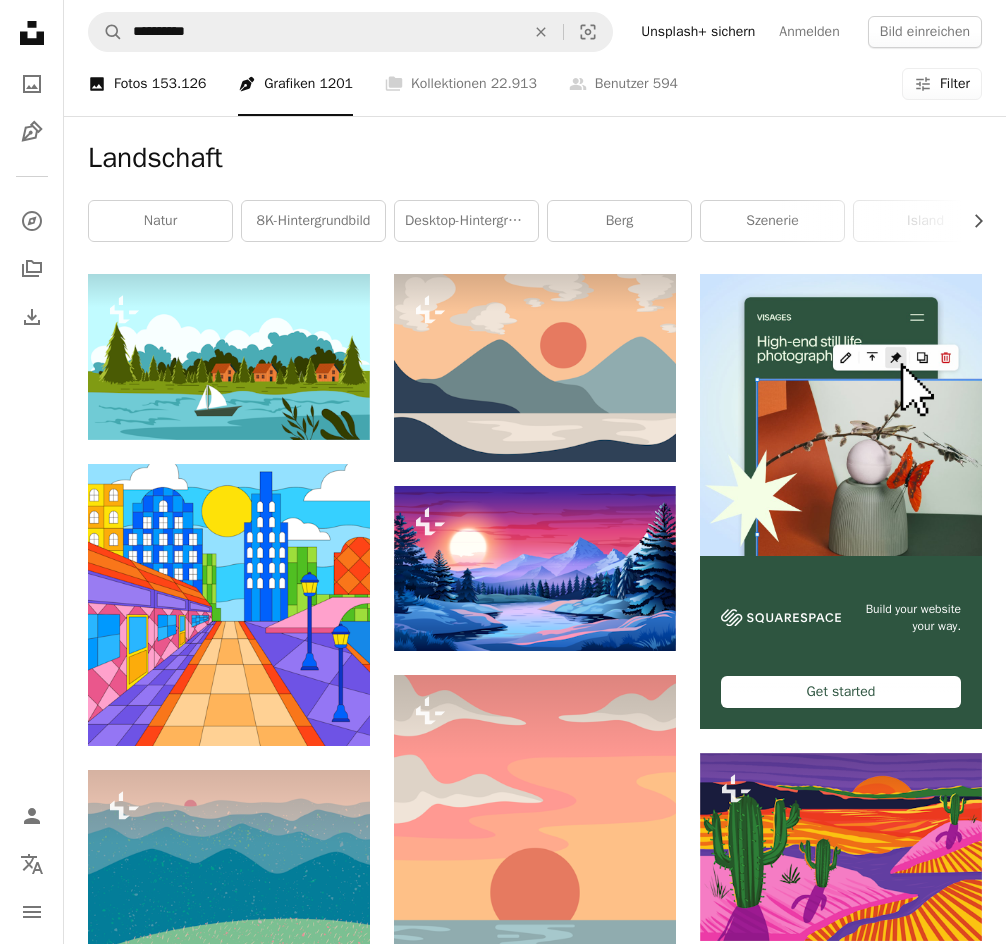 click on "153.126" at bounding box center [179, 84] 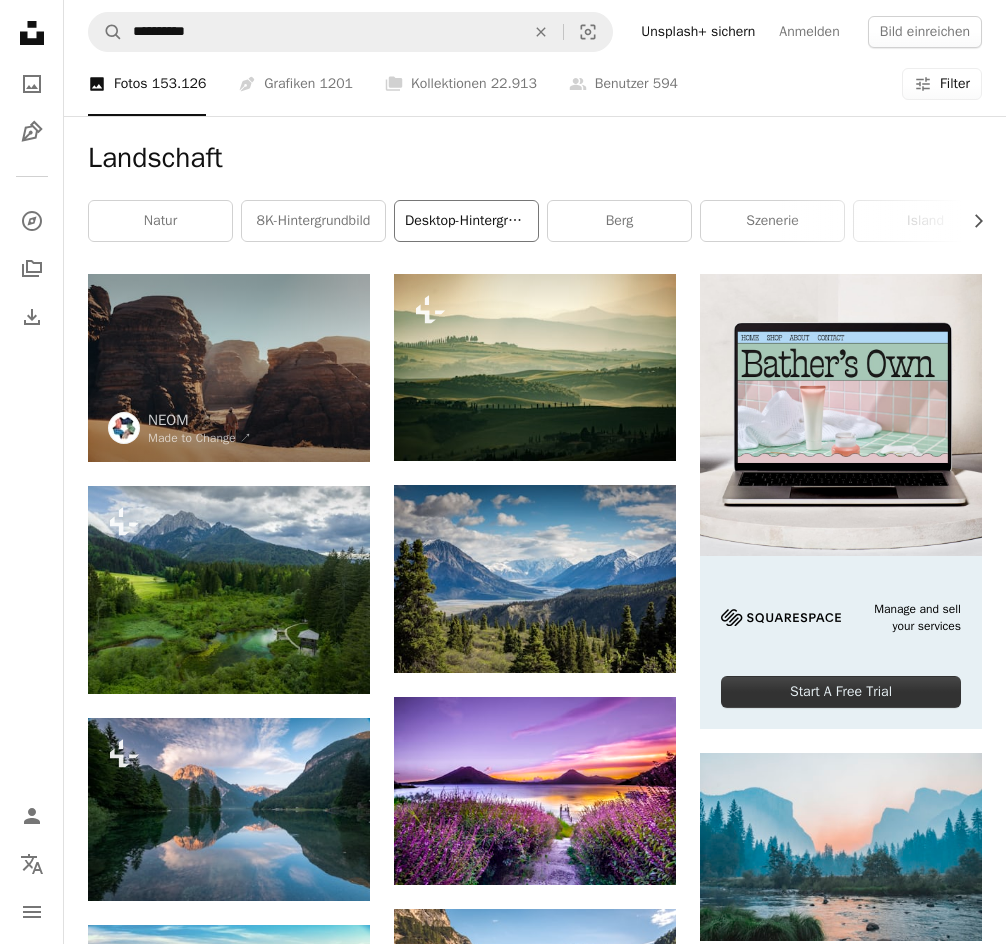 click on "Desktop-Hintergrund" at bounding box center (466, 221) 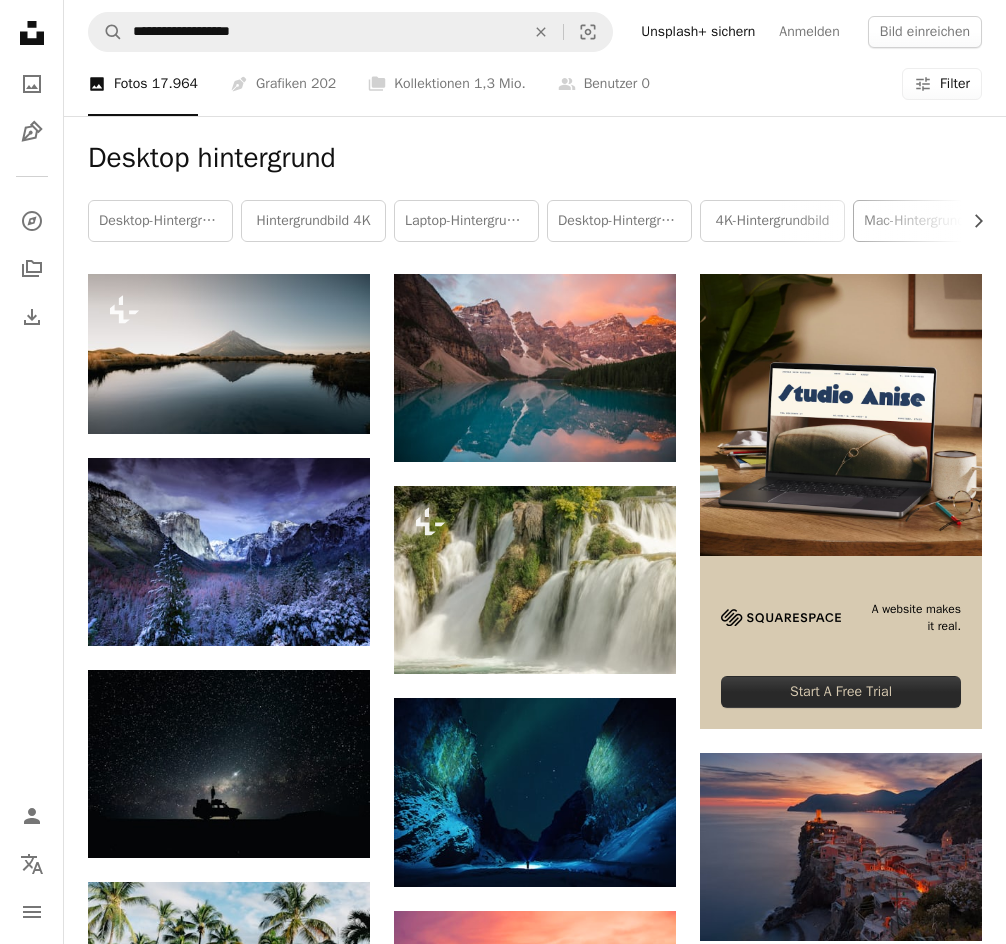 scroll, scrollTop: 11, scrollLeft: 0, axis: vertical 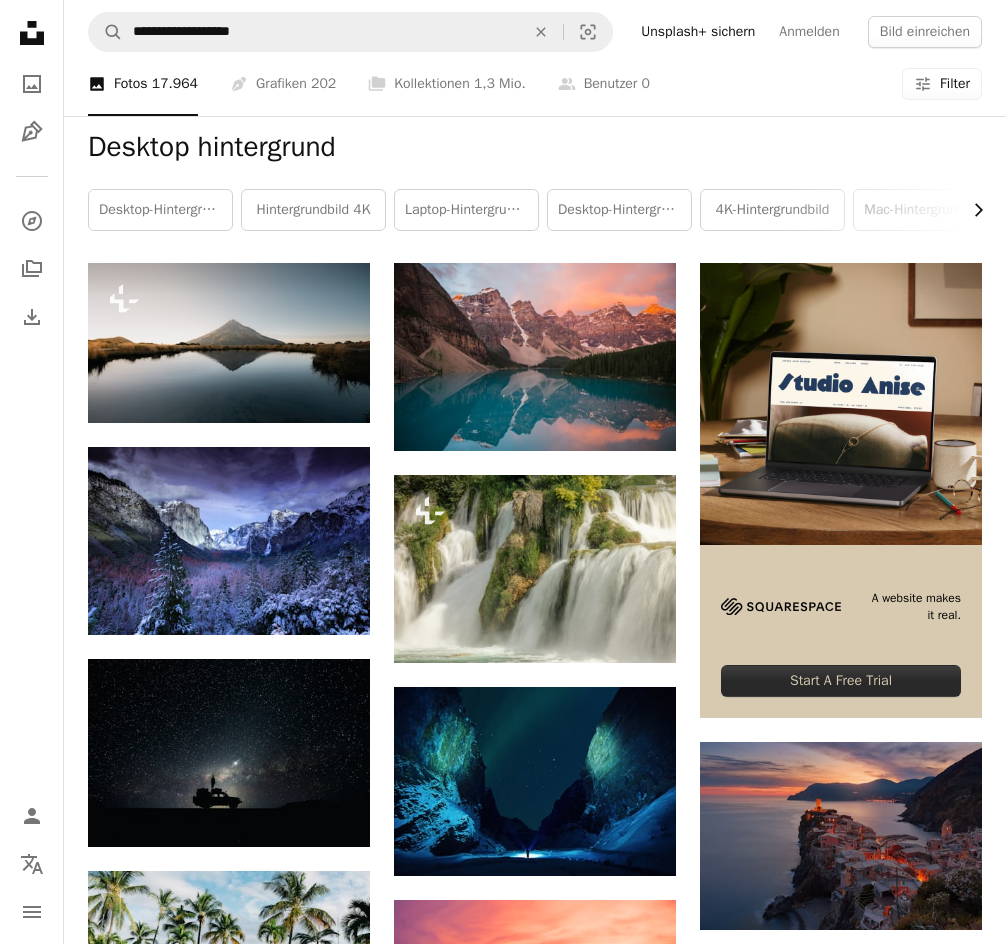 click on "Chevron right" 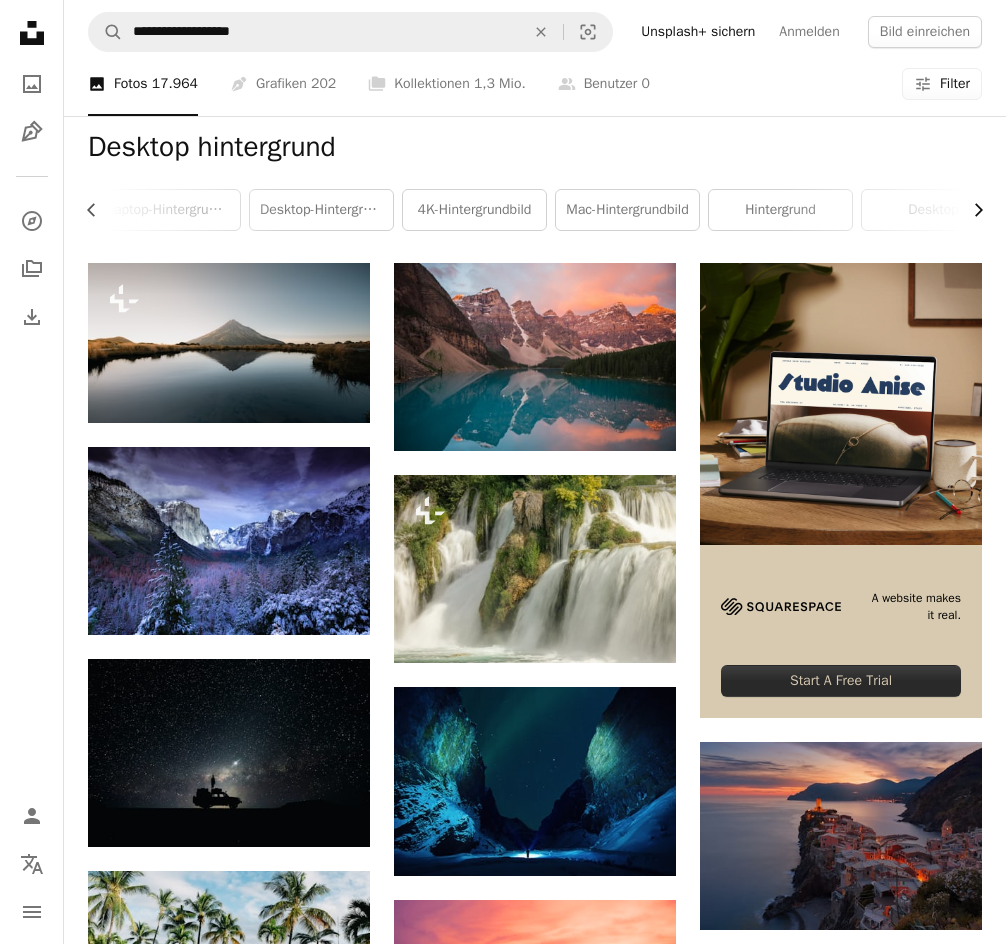 scroll, scrollTop: 0, scrollLeft: 300, axis: horizontal 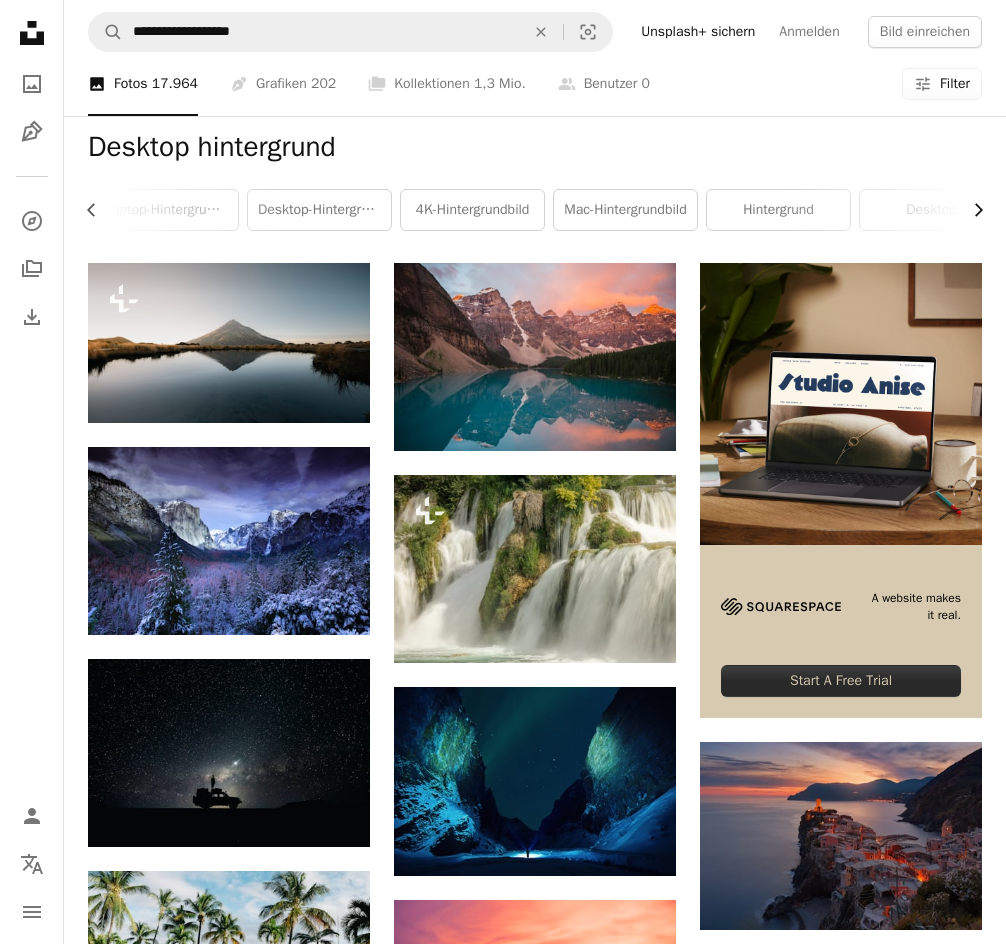 click 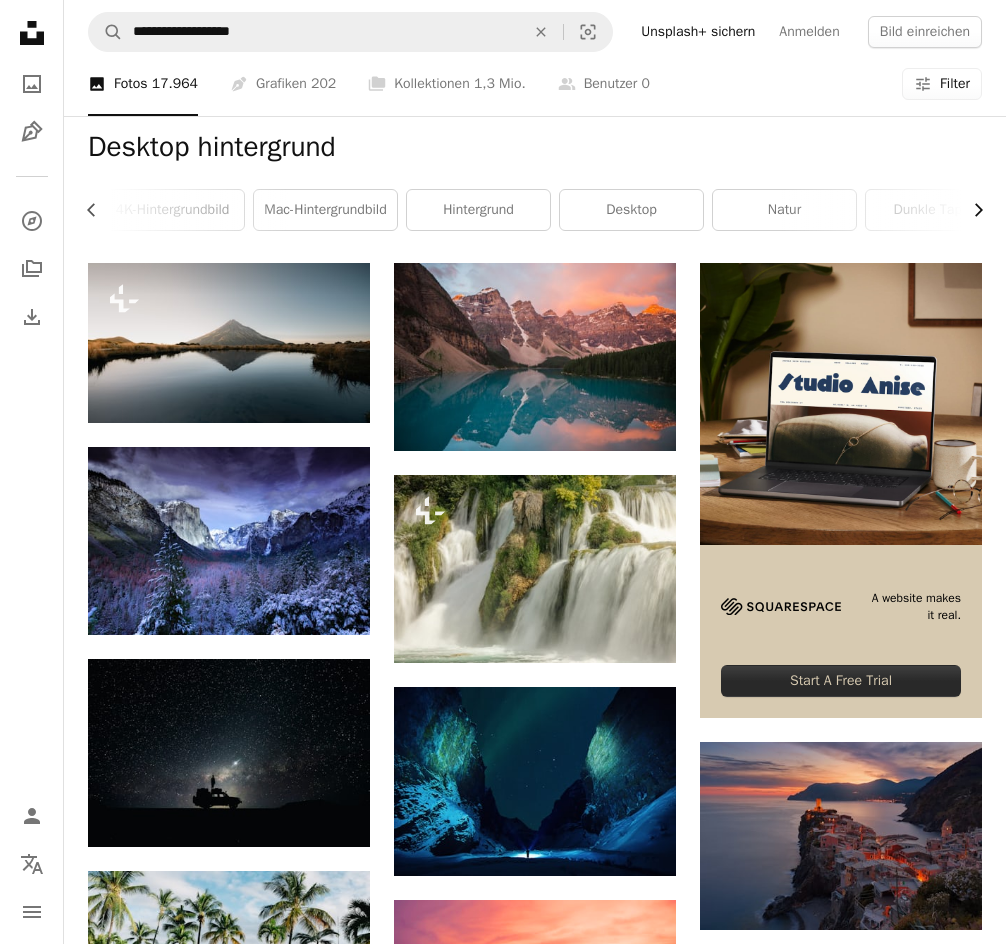 click 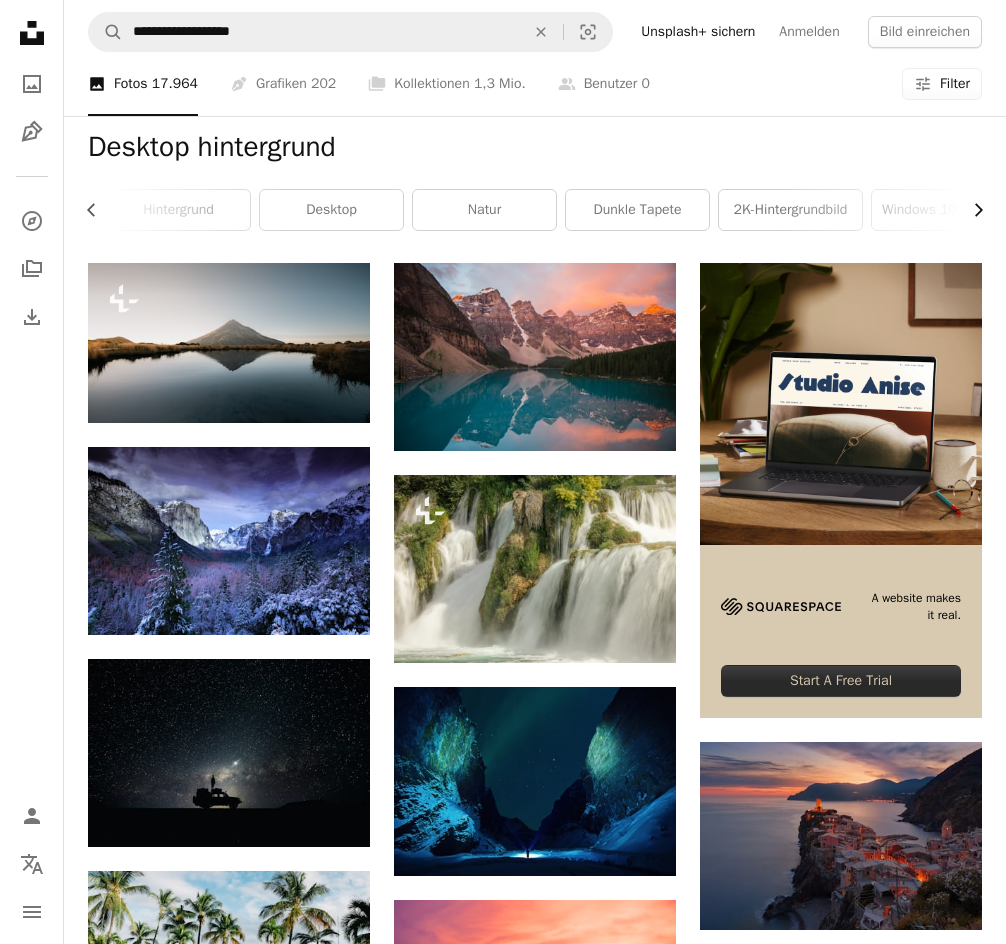 click 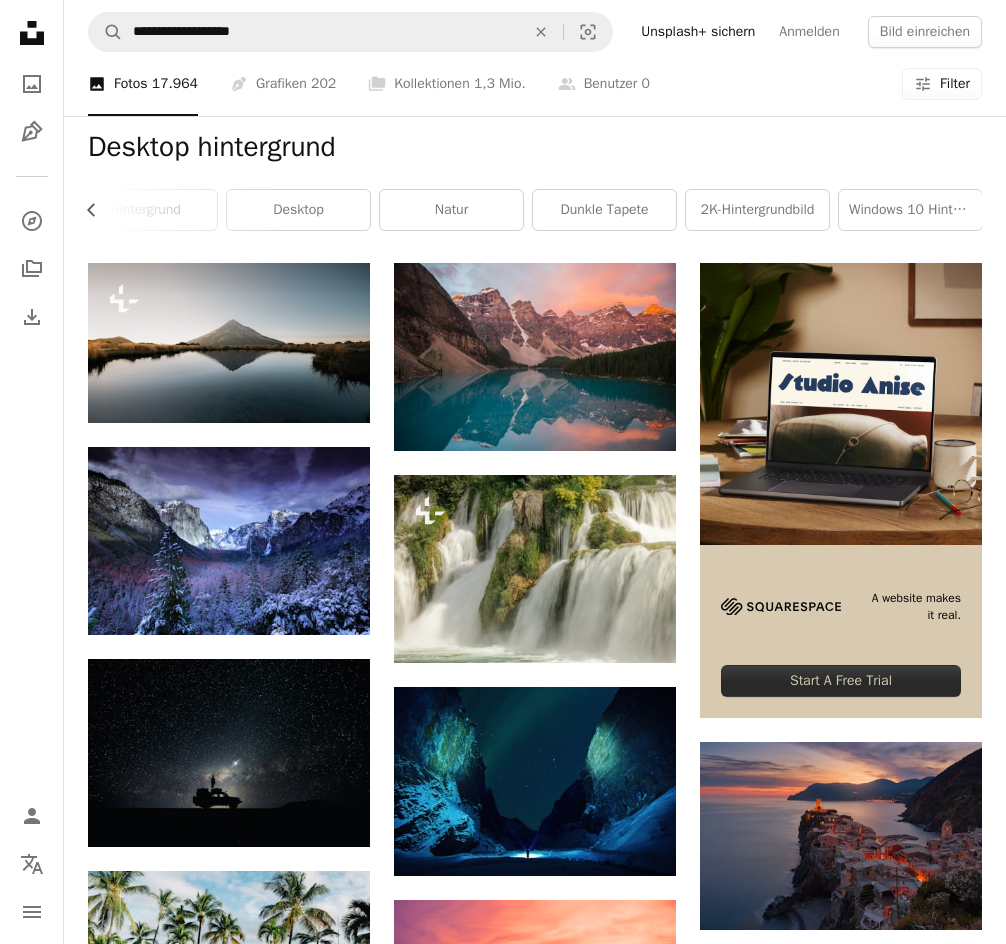 scroll, scrollTop: 0, scrollLeft: 934, axis: horizontal 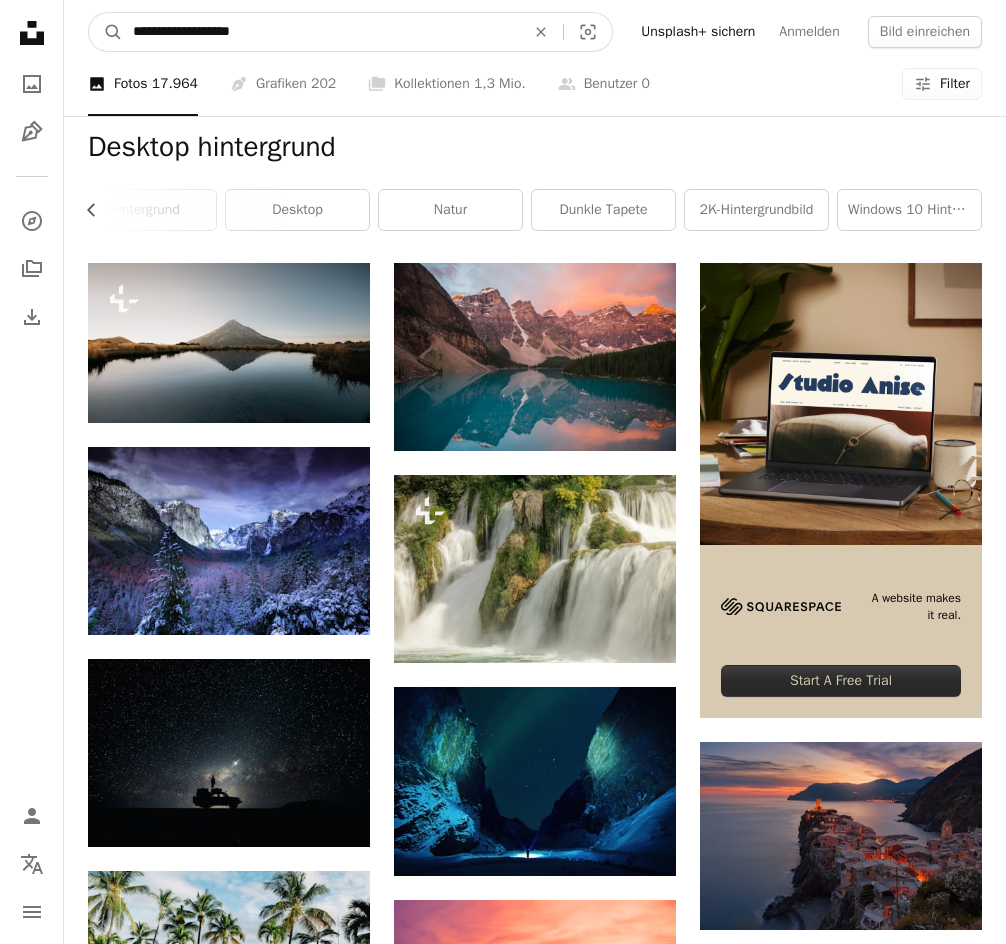 click on "**********" at bounding box center [321, 32] 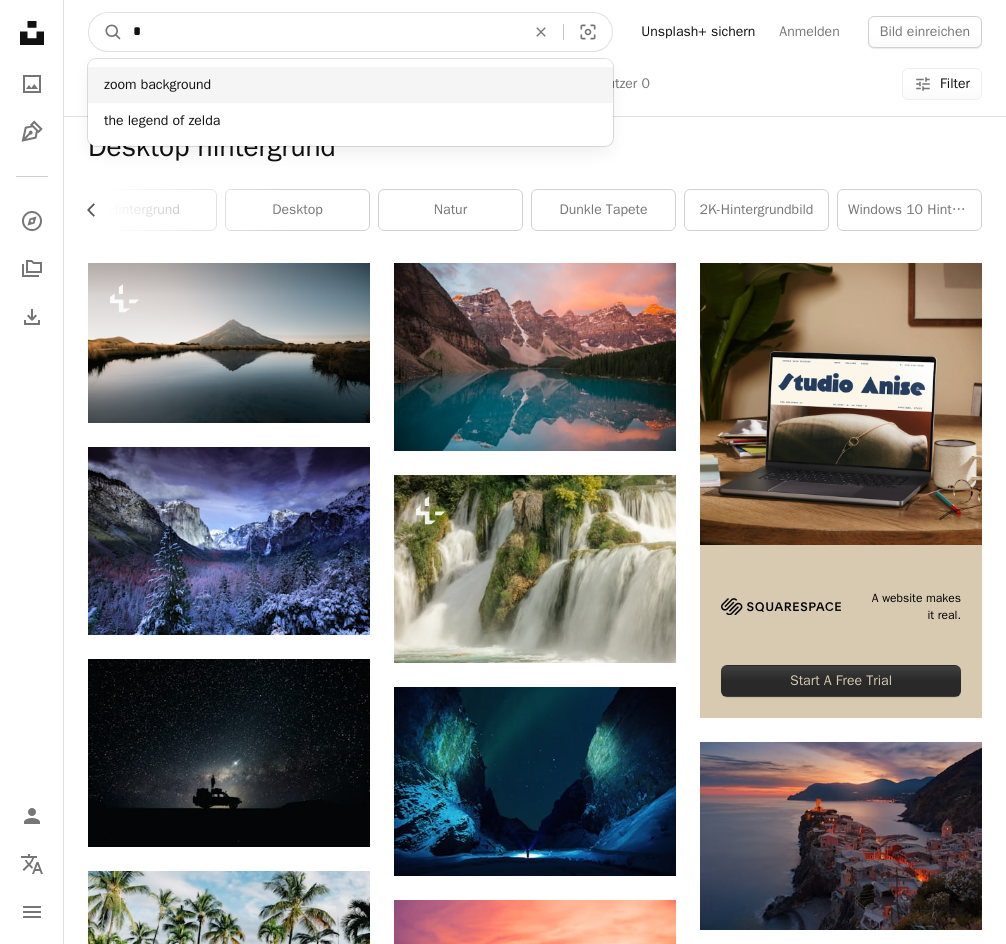 type on "*" 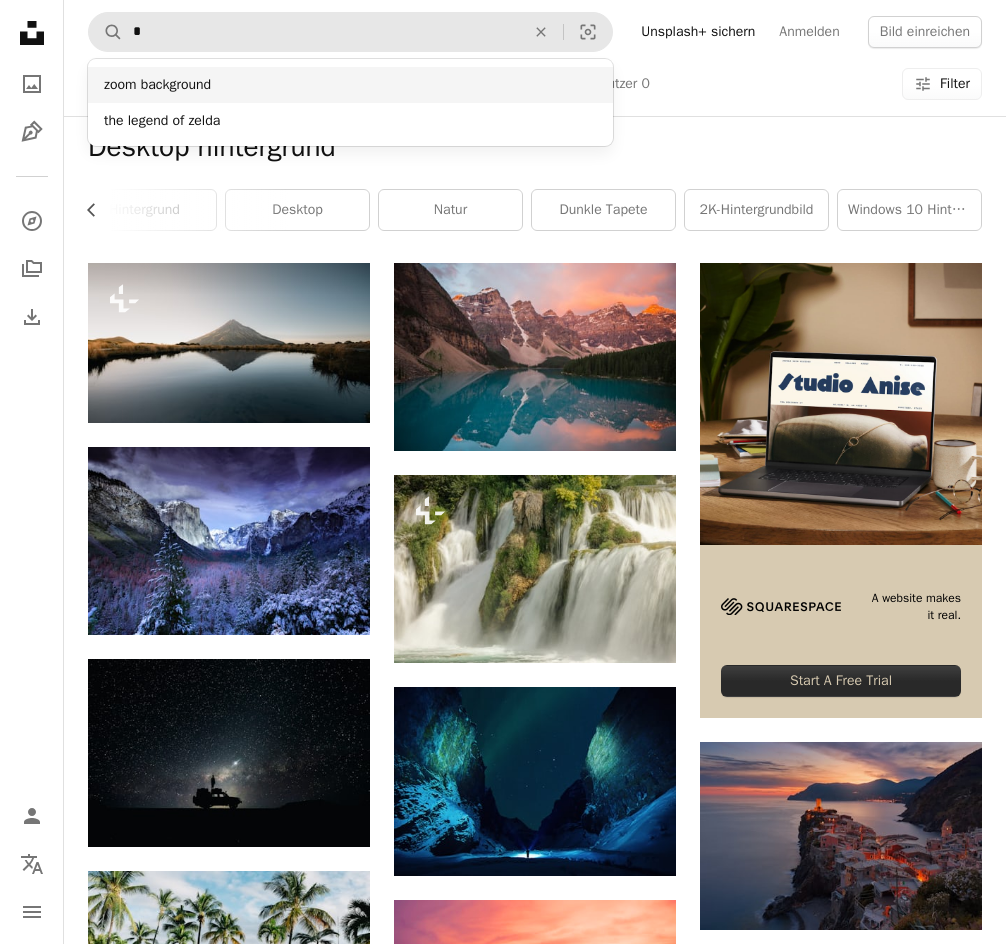 click on "zoom background" at bounding box center [350, 85] 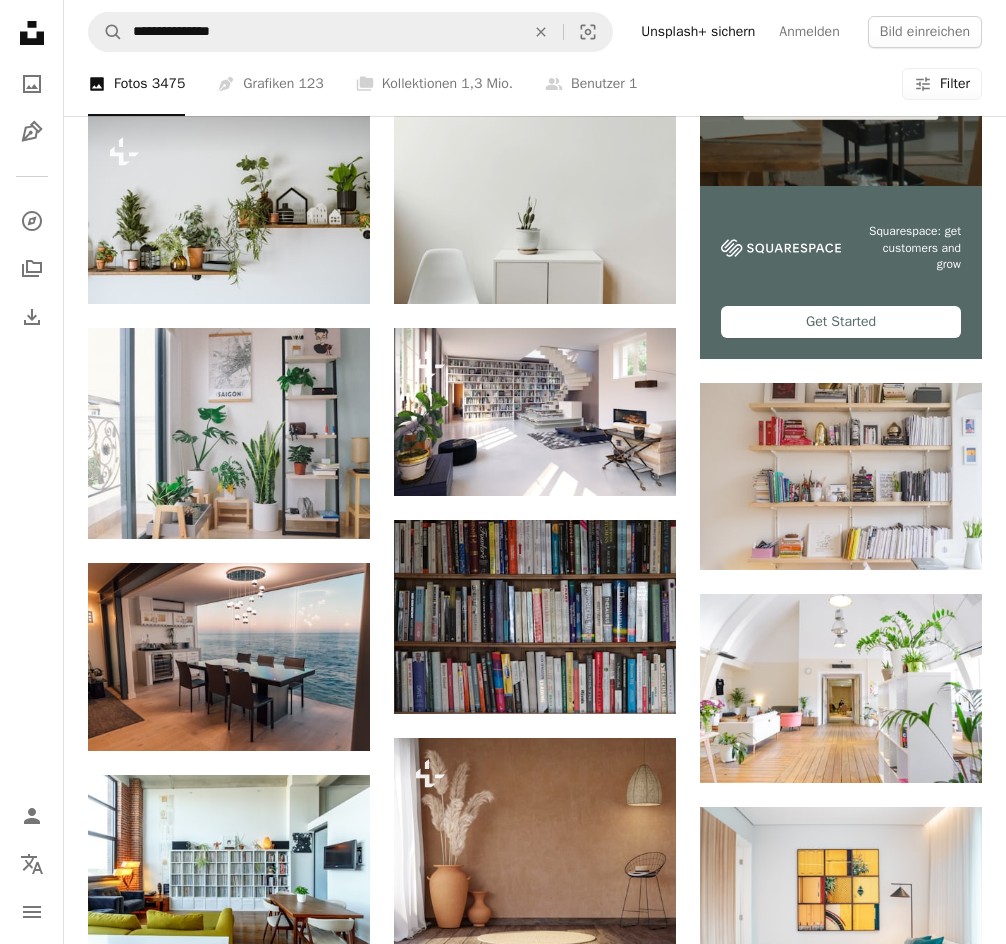 scroll, scrollTop: 0, scrollLeft: 0, axis: both 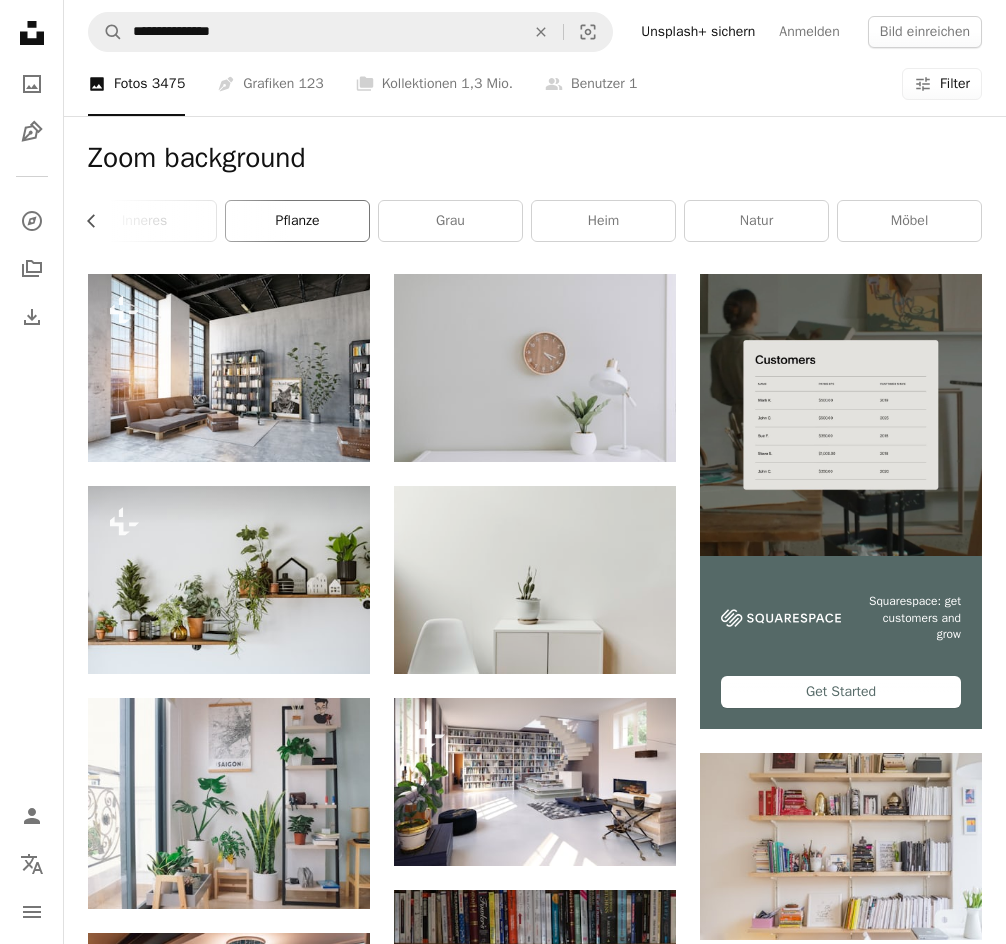 click on "Pflanze" at bounding box center [297, 221] 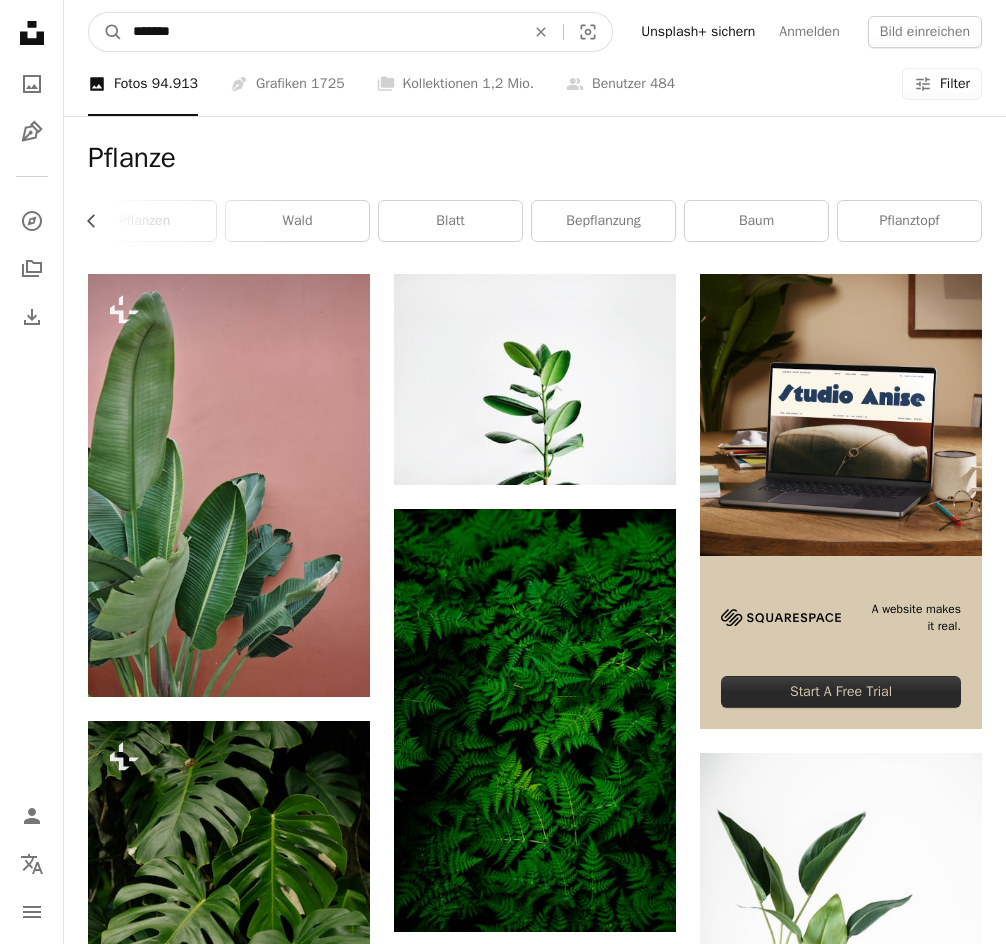 click on "*******" at bounding box center (321, 32) 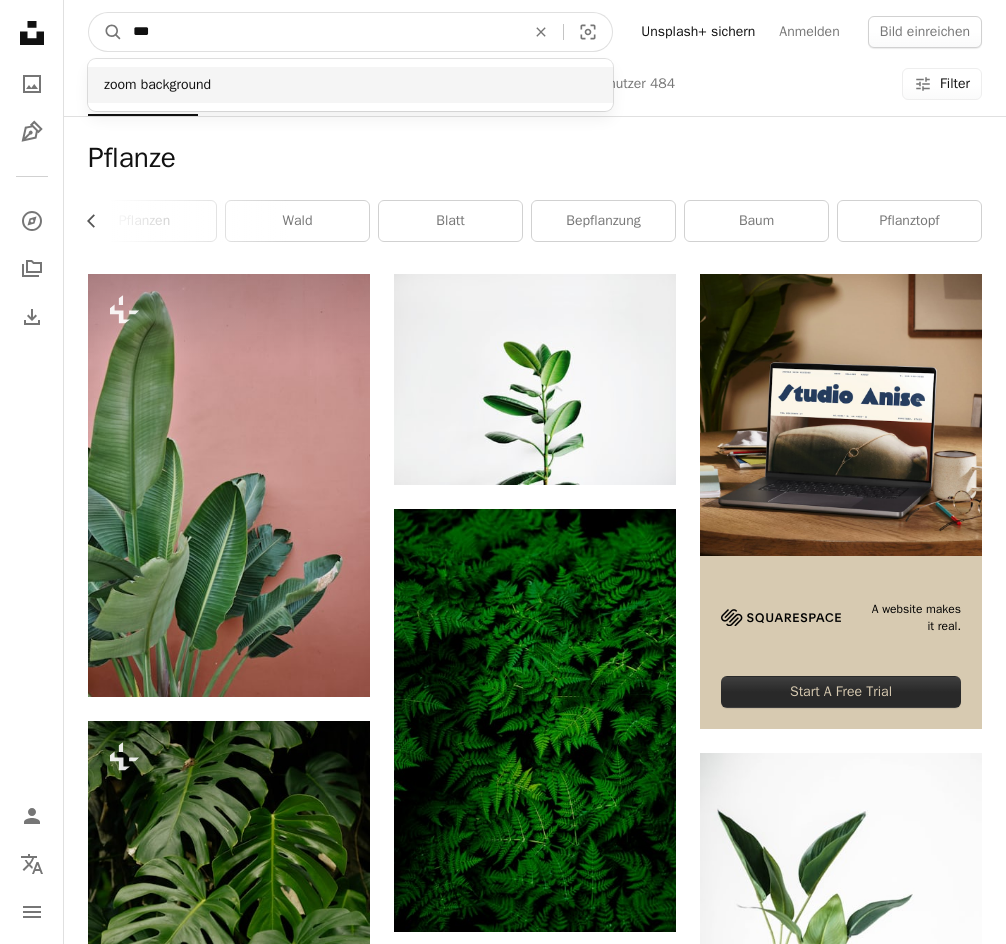 type on "***" 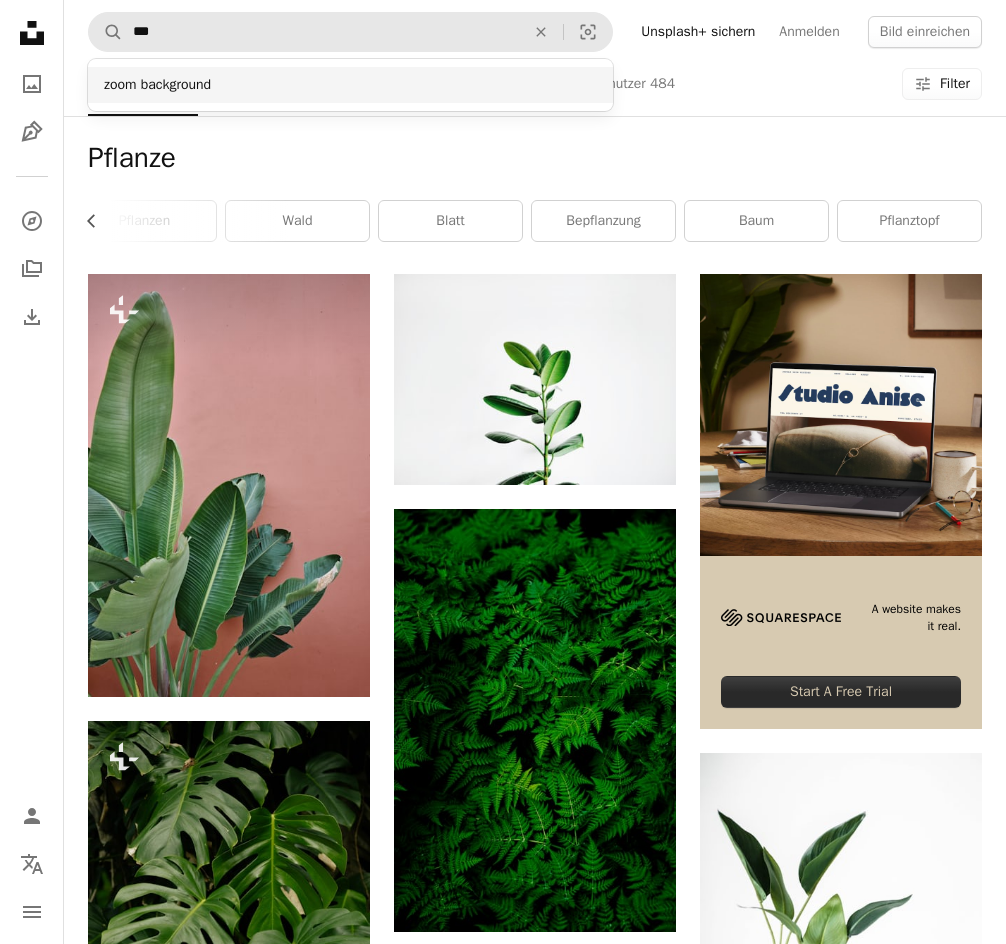 click on "zoom background" at bounding box center (350, 85) 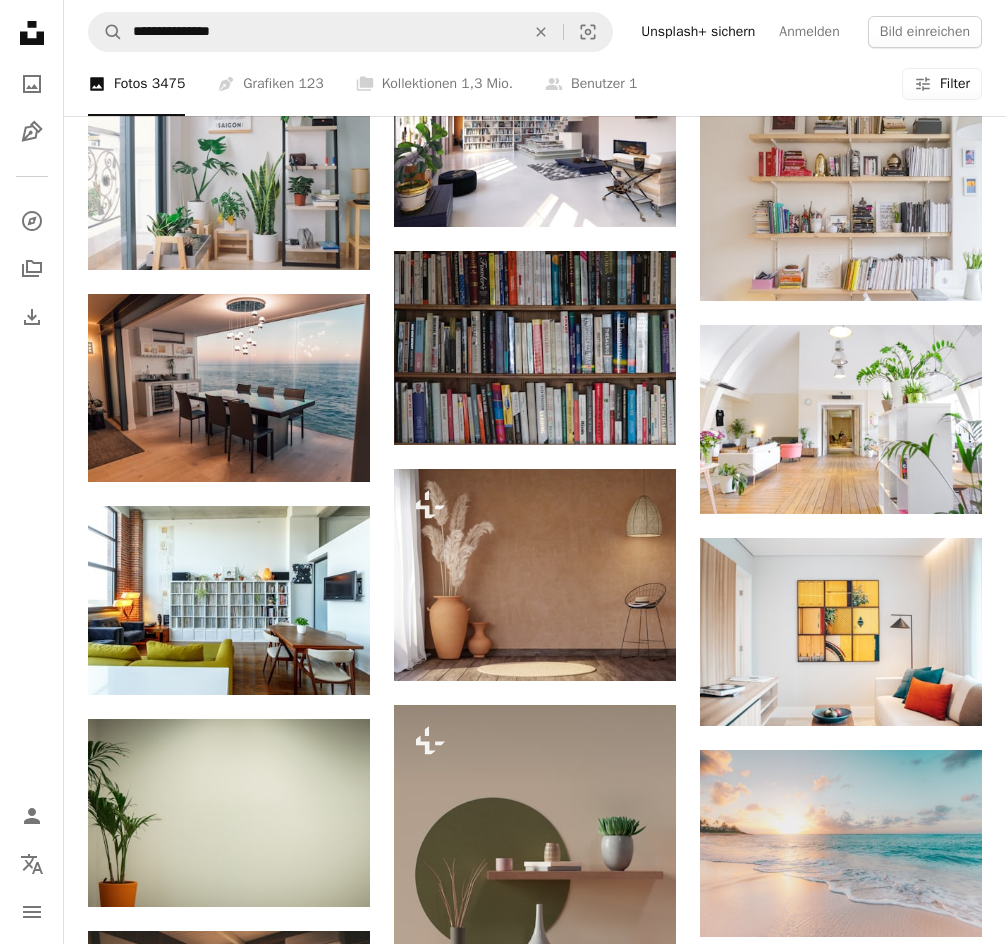 scroll, scrollTop: 642, scrollLeft: 0, axis: vertical 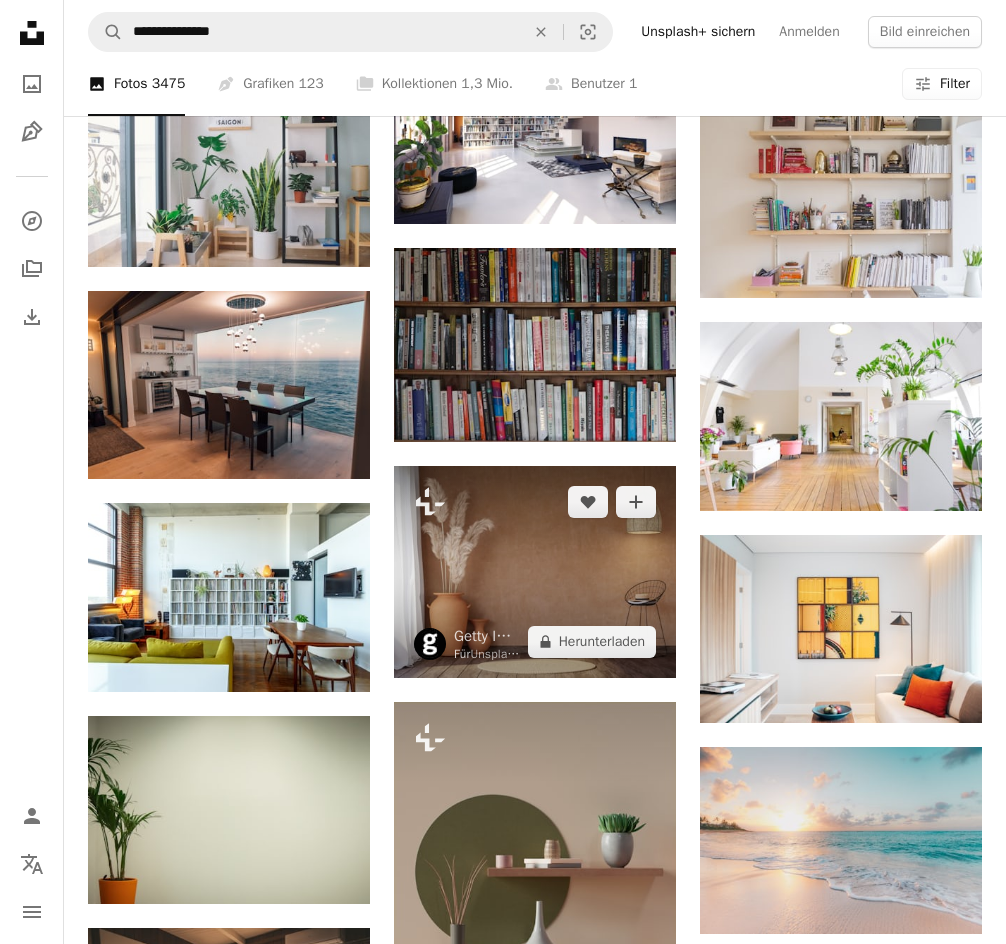 click at bounding box center [535, 572] 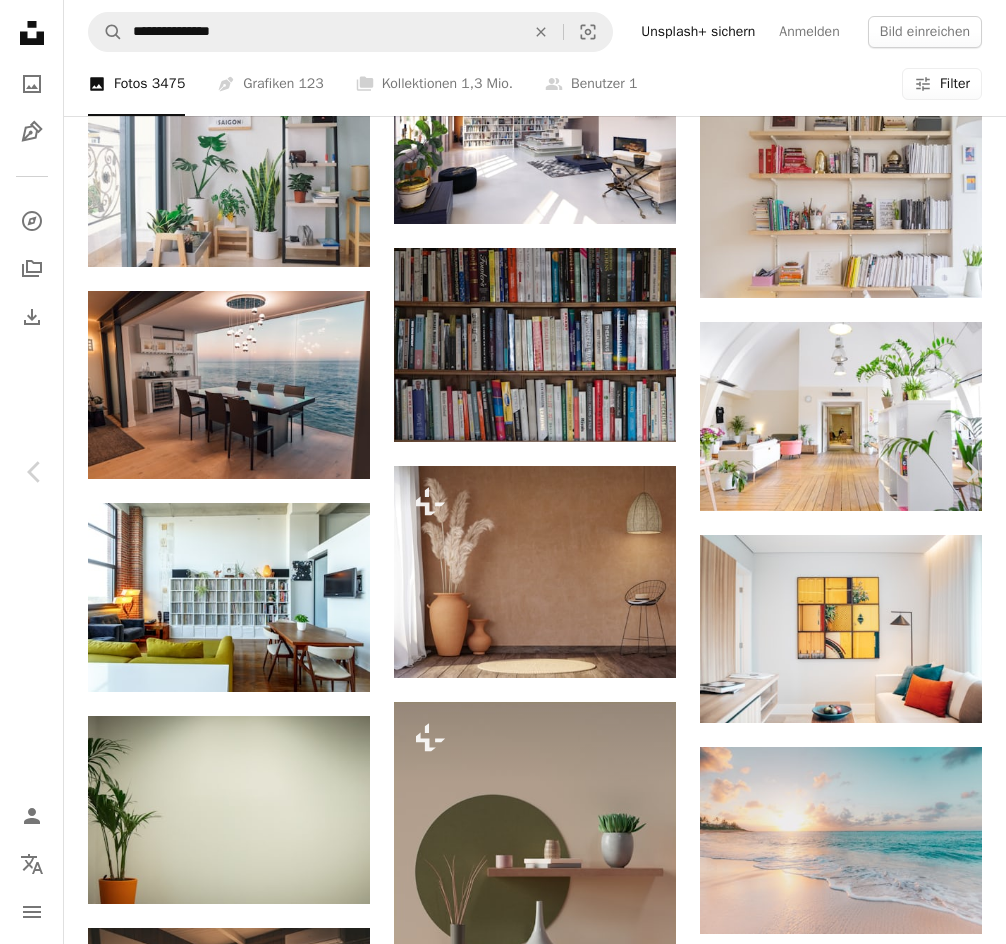 scroll, scrollTop: 1732, scrollLeft: 0, axis: vertical 